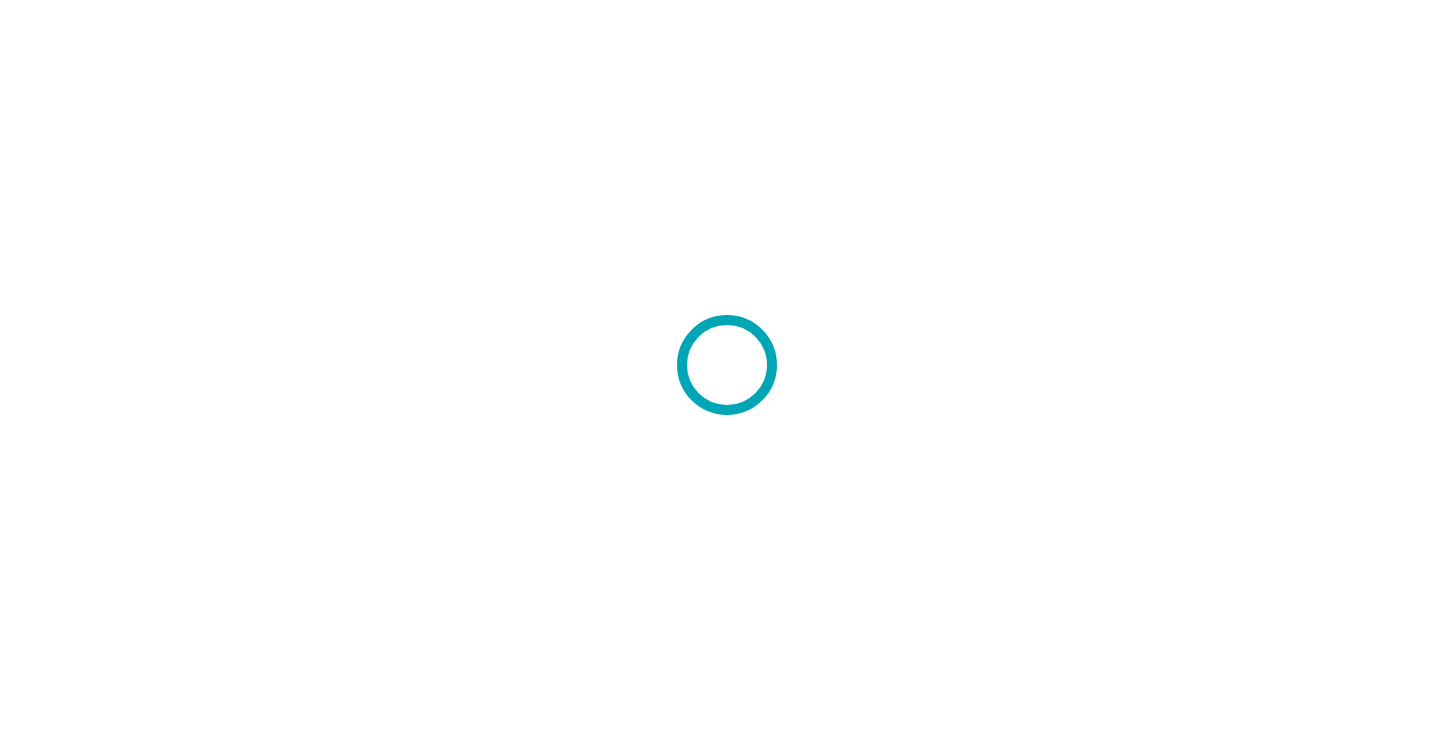 scroll, scrollTop: 0, scrollLeft: 0, axis: both 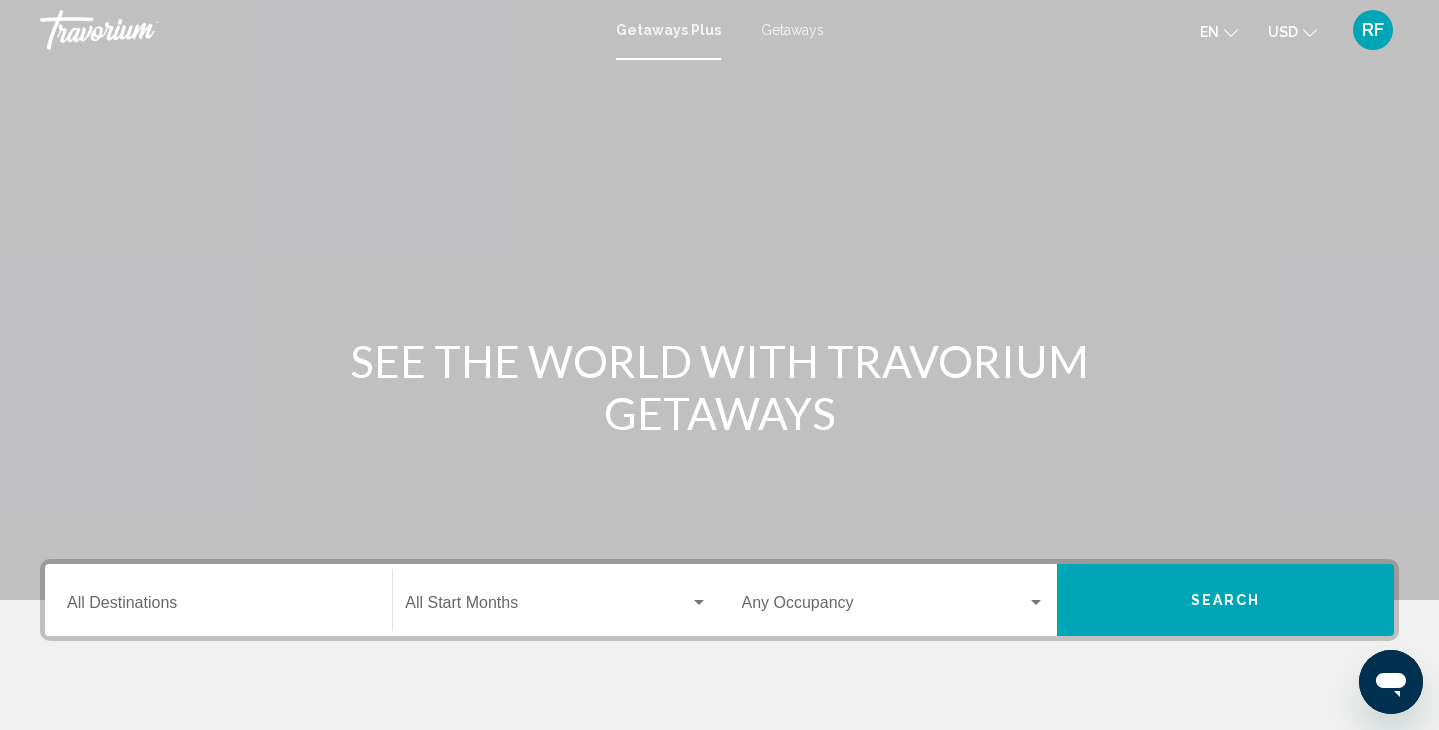 click on "RF" at bounding box center [1373, 30] 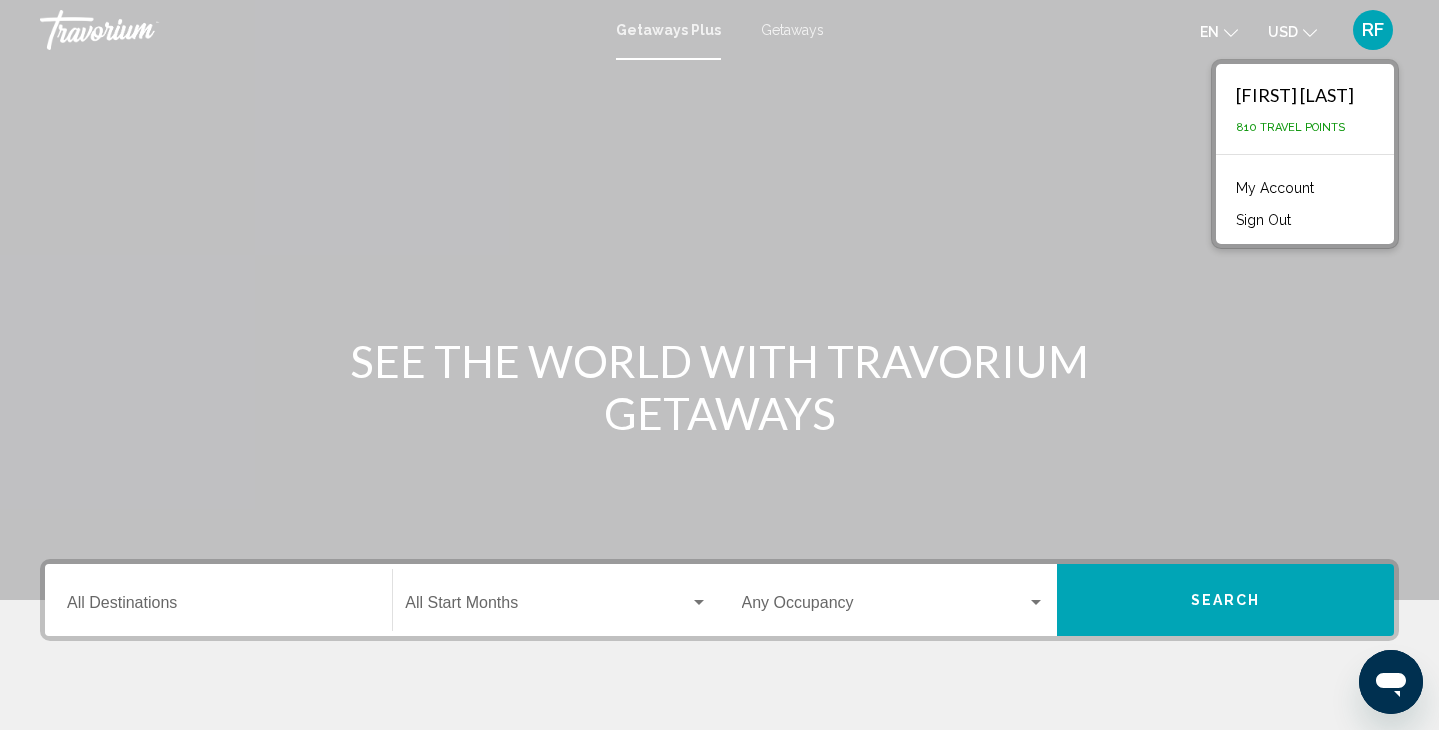 click on "Destination All Destinations" at bounding box center [218, 607] 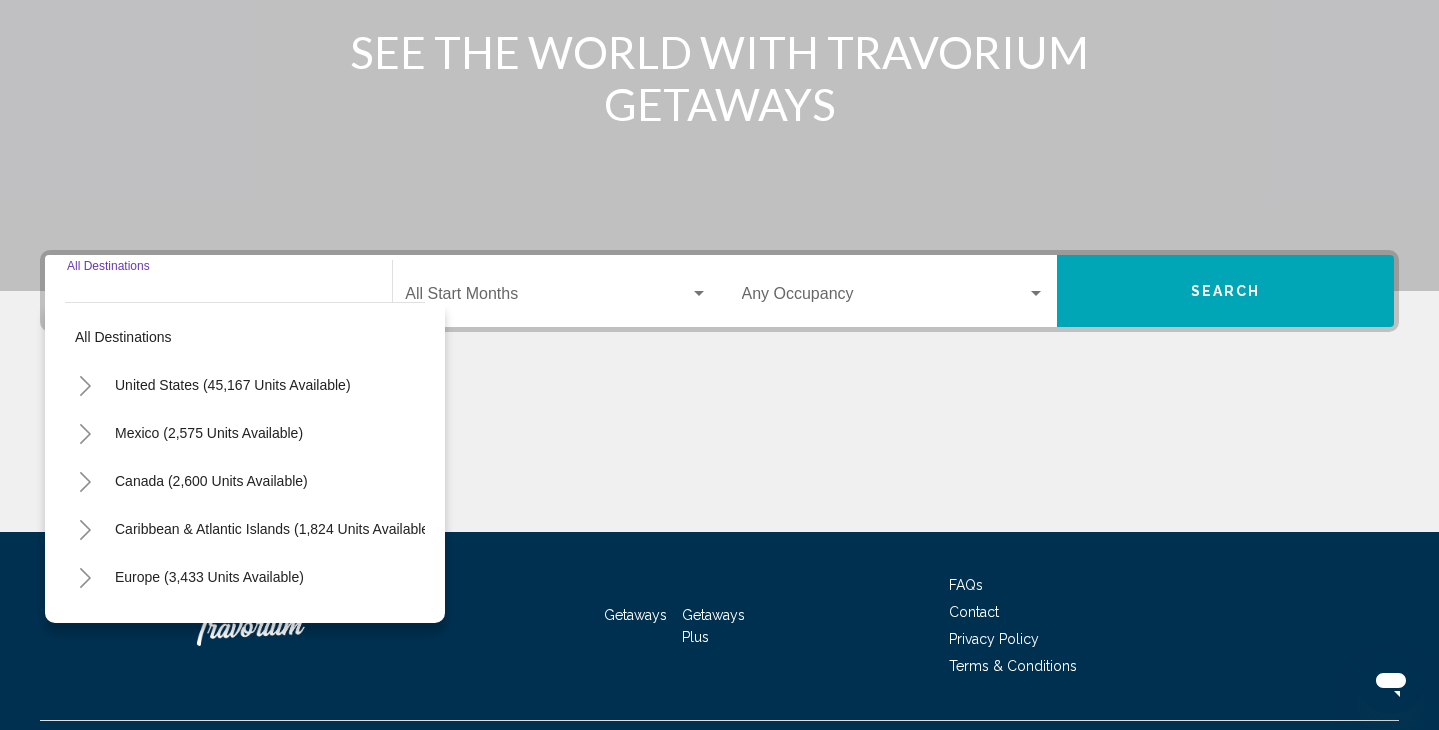 scroll, scrollTop: 356, scrollLeft: 0, axis: vertical 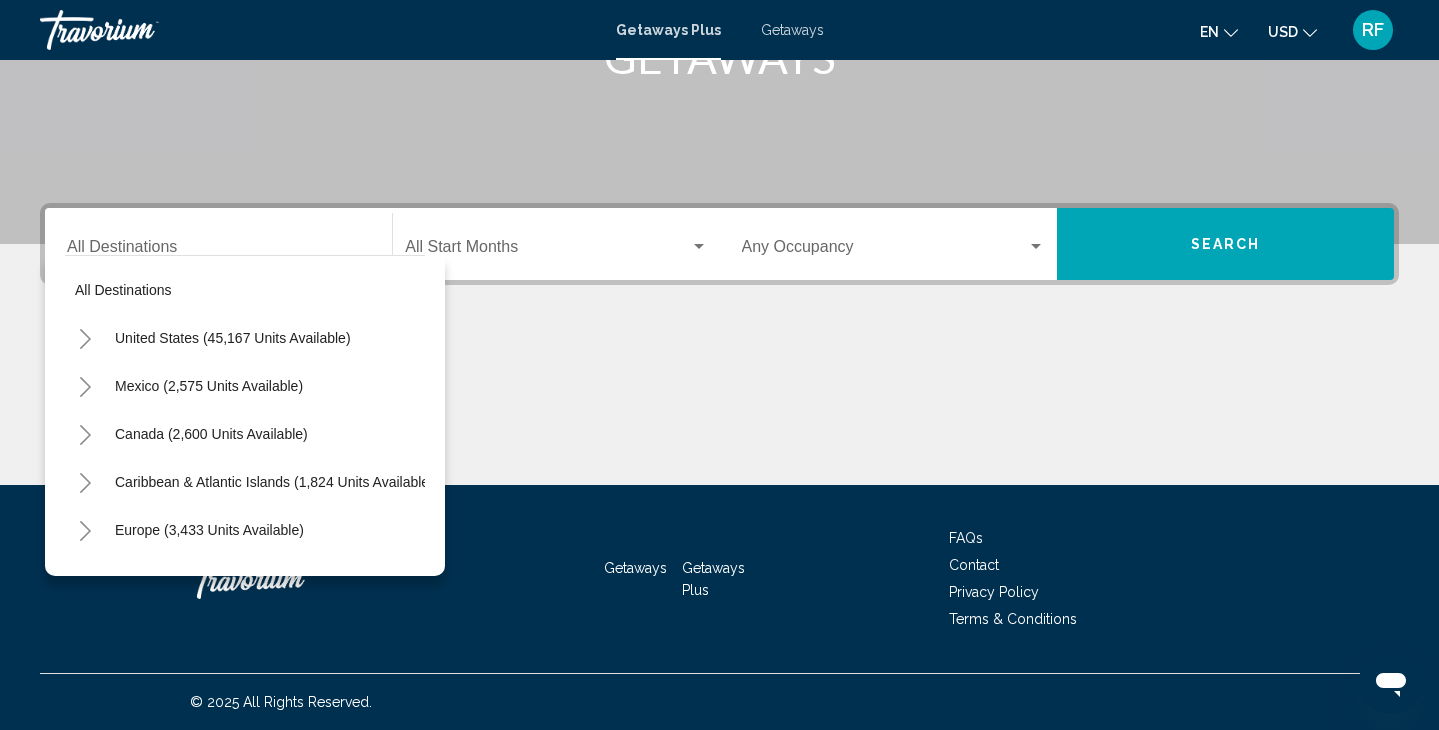 click on "Getaways" at bounding box center [792, 30] 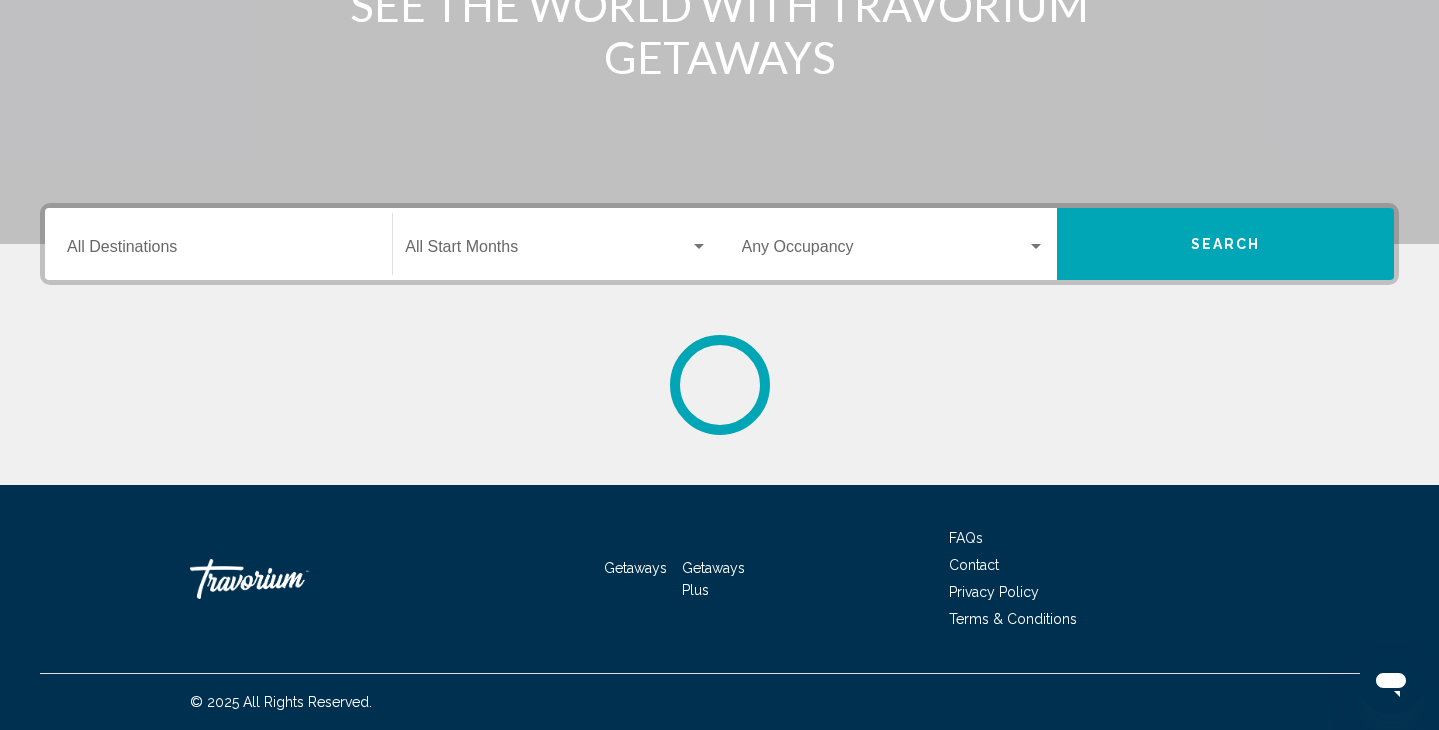 scroll, scrollTop: 0, scrollLeft: 0, axis: both 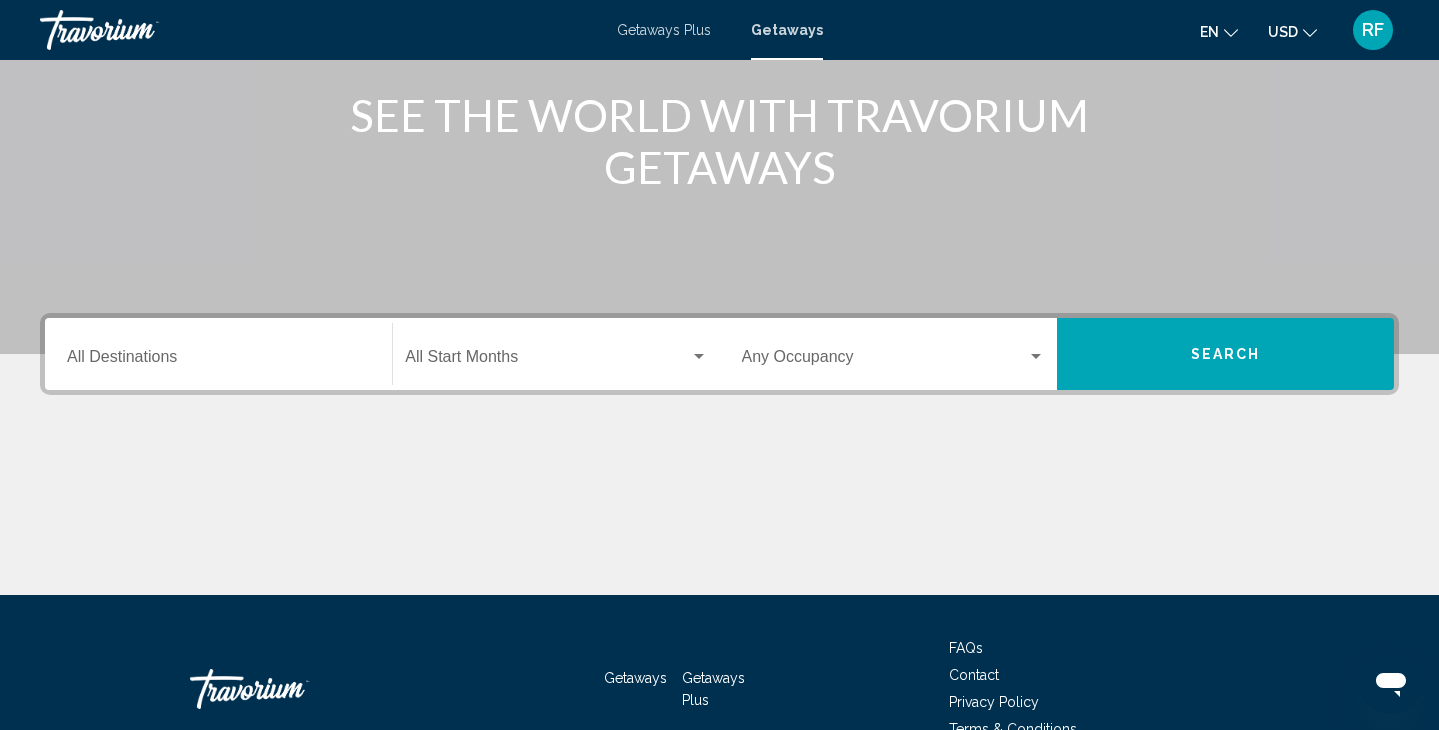 click on "Destination All Destinations" at bounding box center [218, 354] 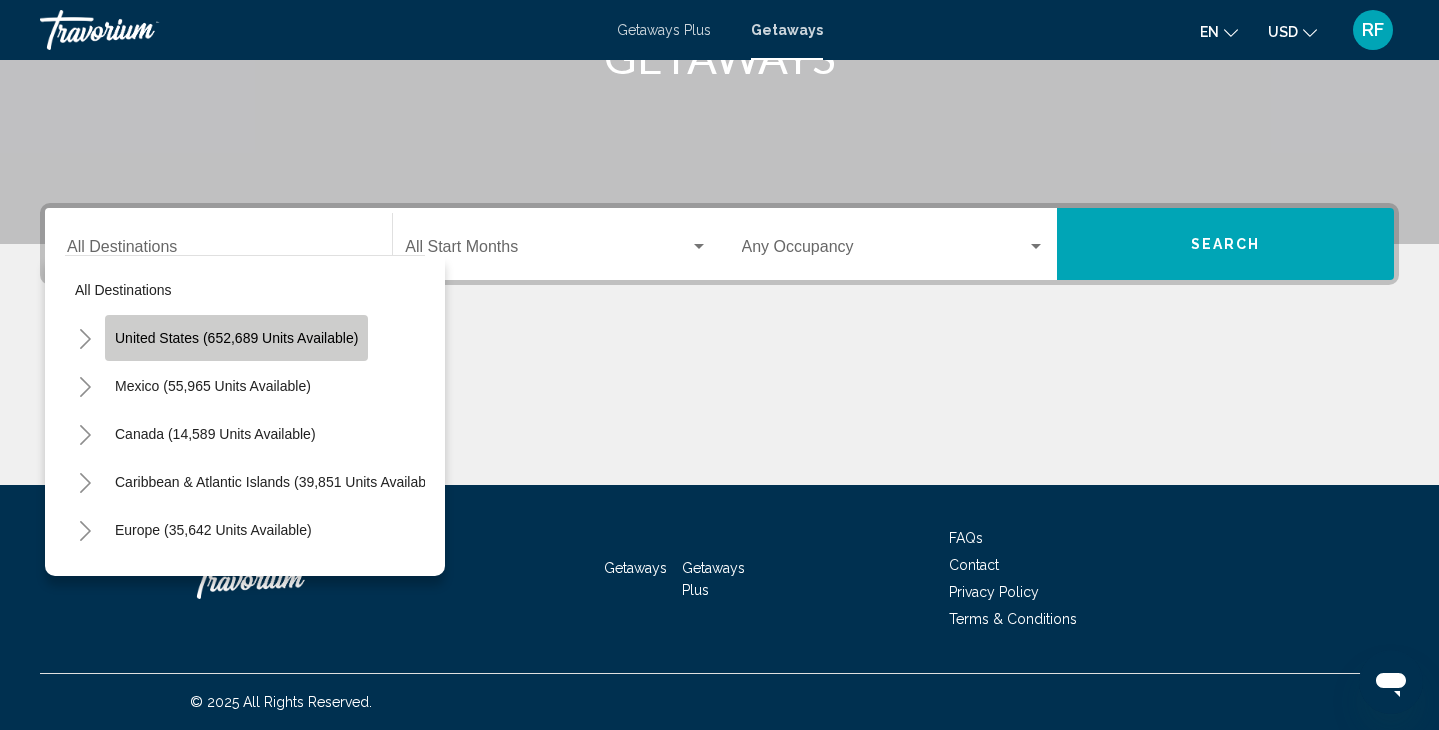 click on "United States (652,689 units available)" at bounding box center (213, 386) 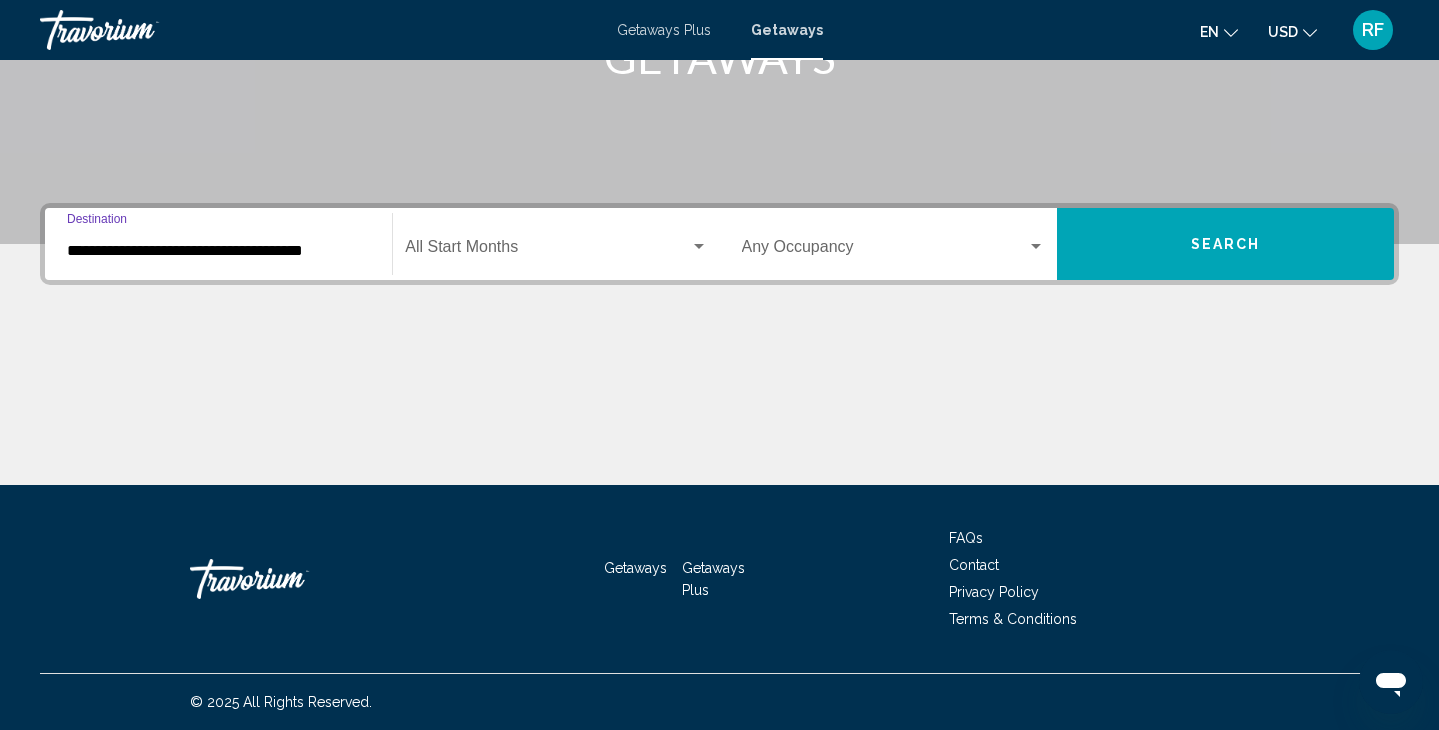 click on "**********" at bounding box center (218, 251) 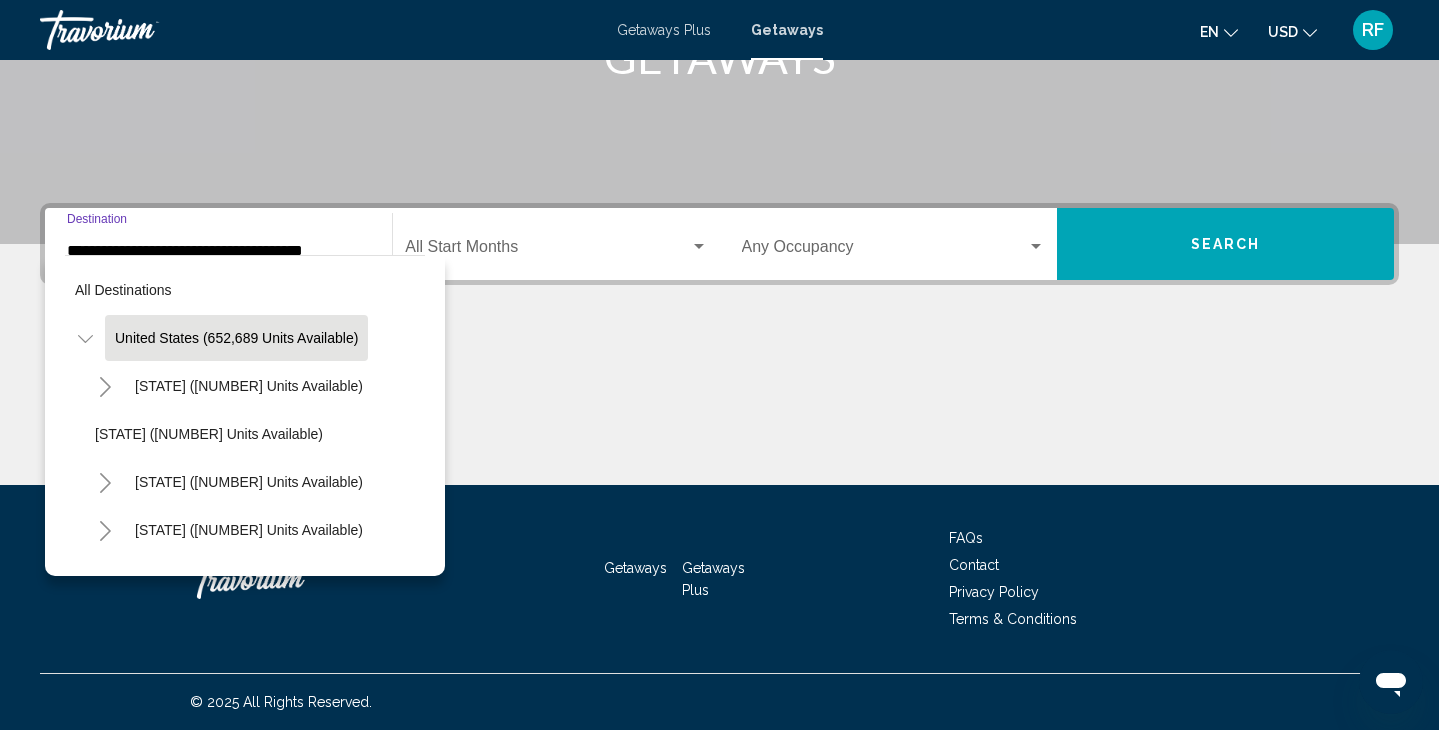 scroll, scrollTop: 329, scrollLeft: 0, axis: vertical 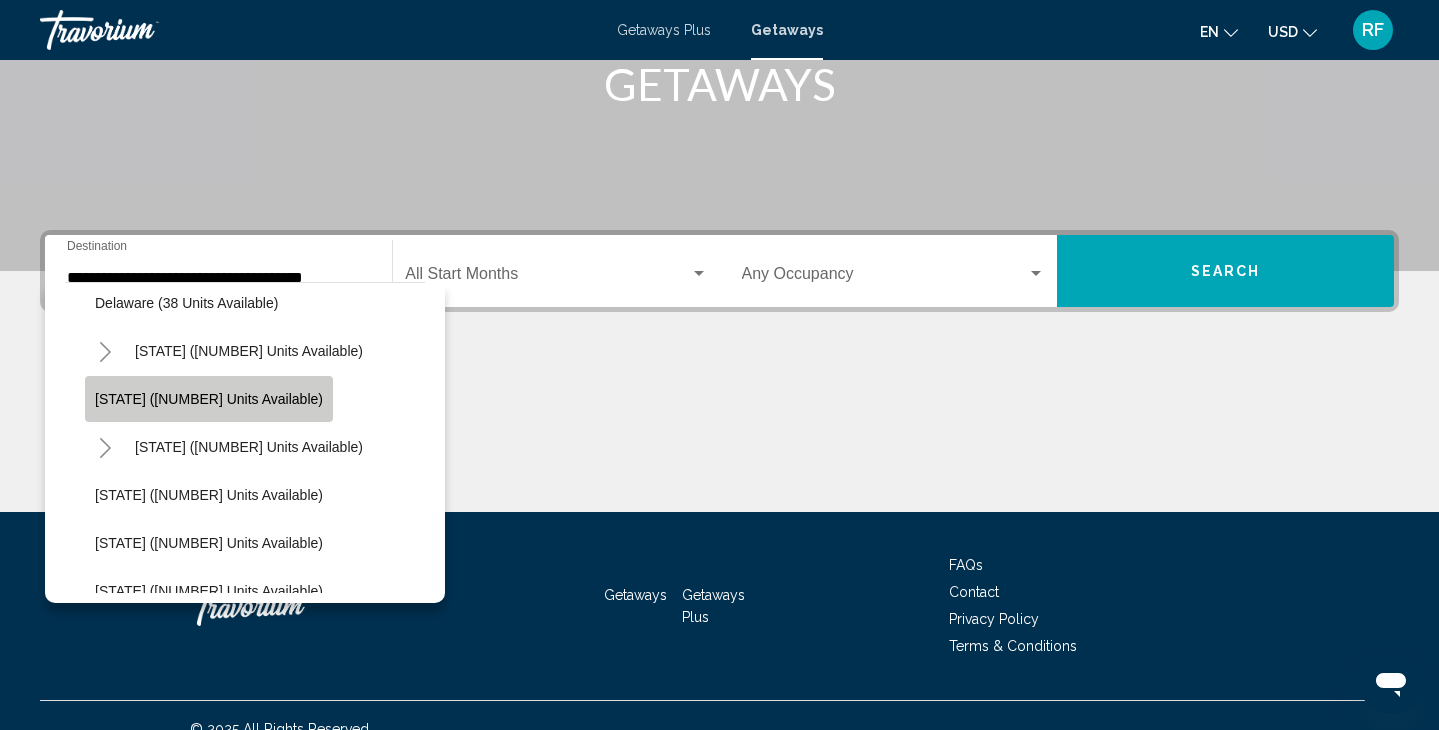 click on "[STATE] ([NUMBER] units available)" 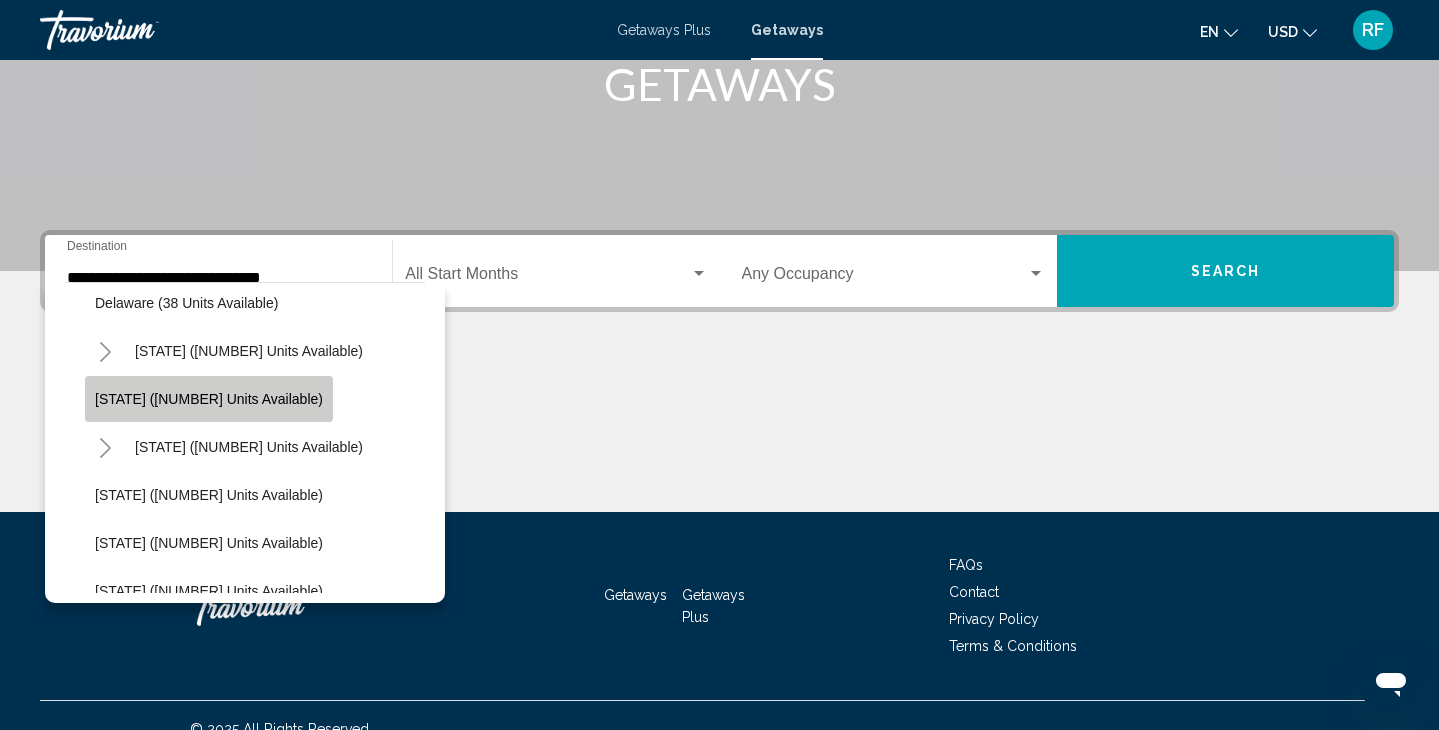 scroll, scrollTop: 356, scrollLeft: 0, axis: vertical 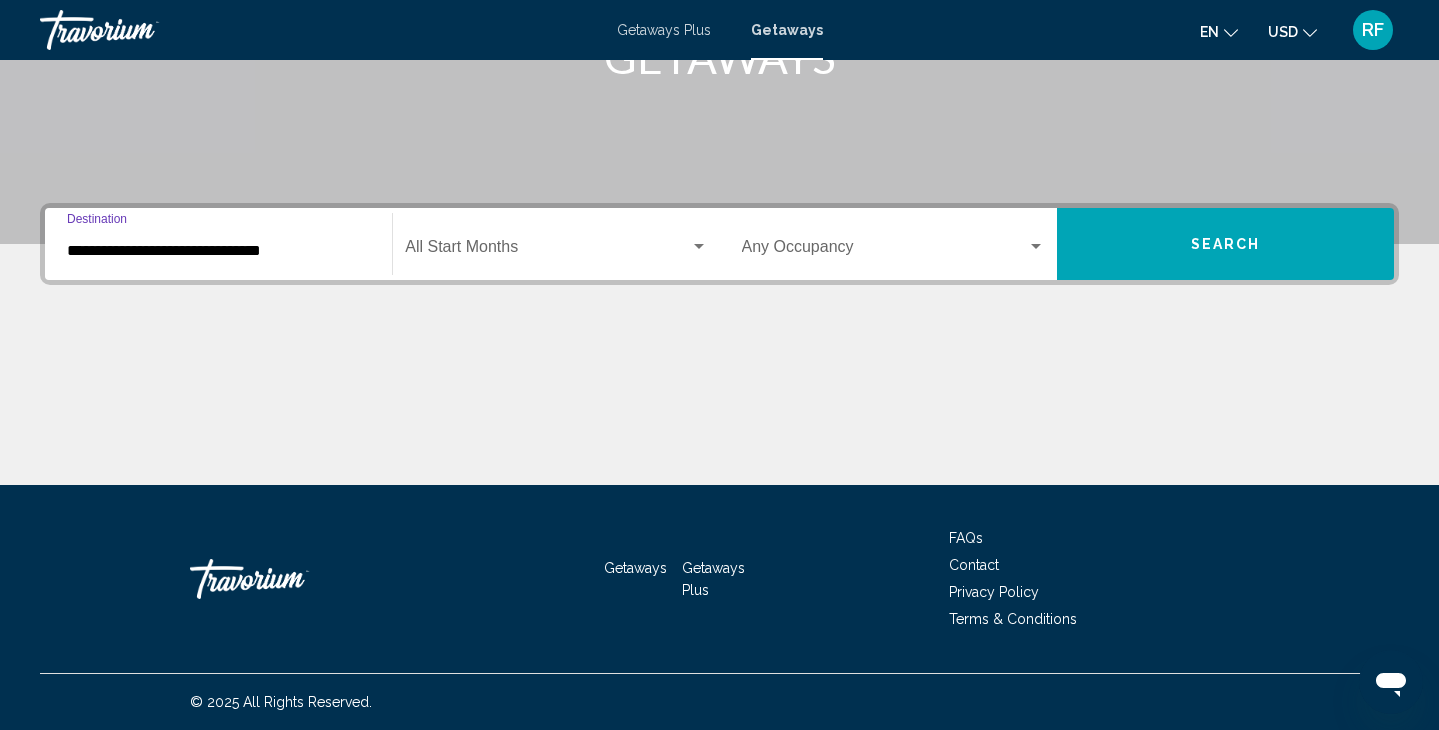 click at bounding box center (547, 251) 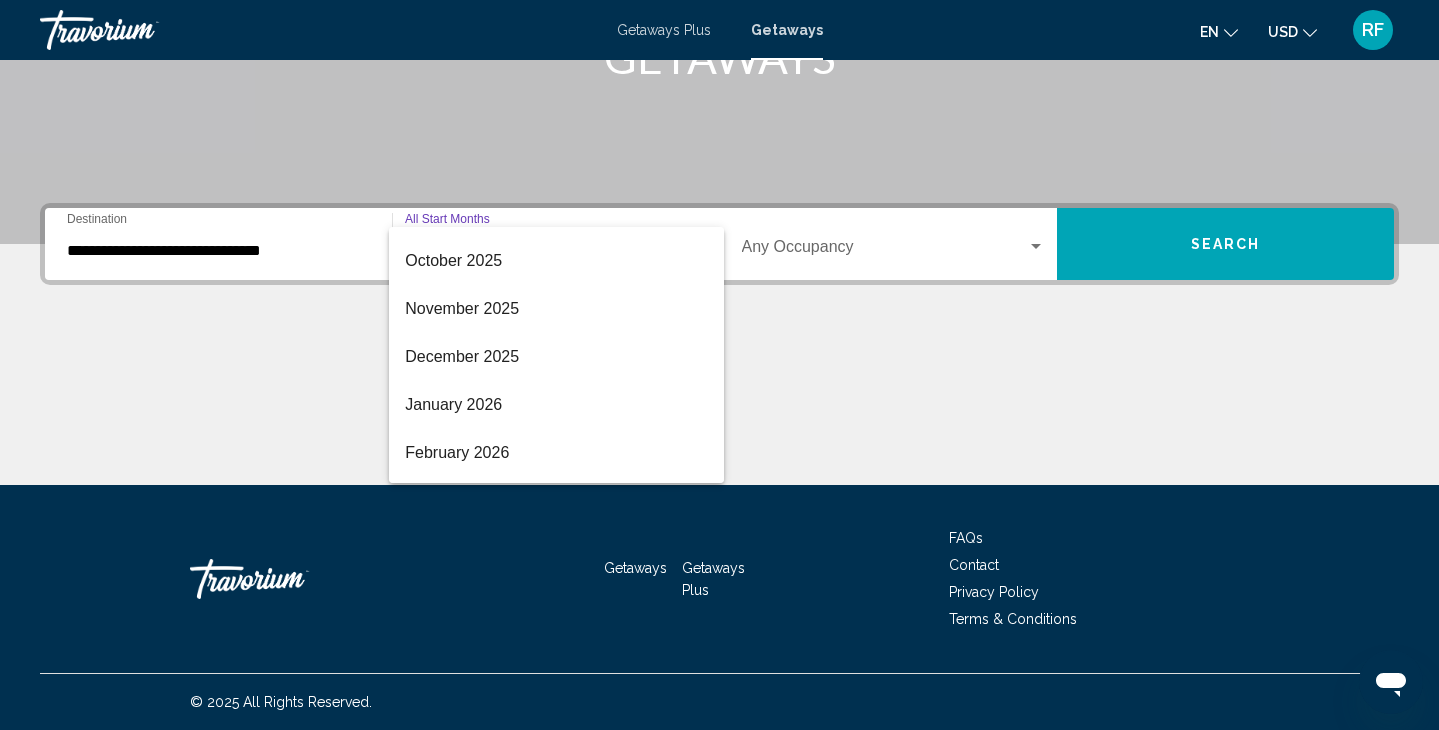 scroll, scrollTop: 140, scrollLeft: 0, axis: vertical 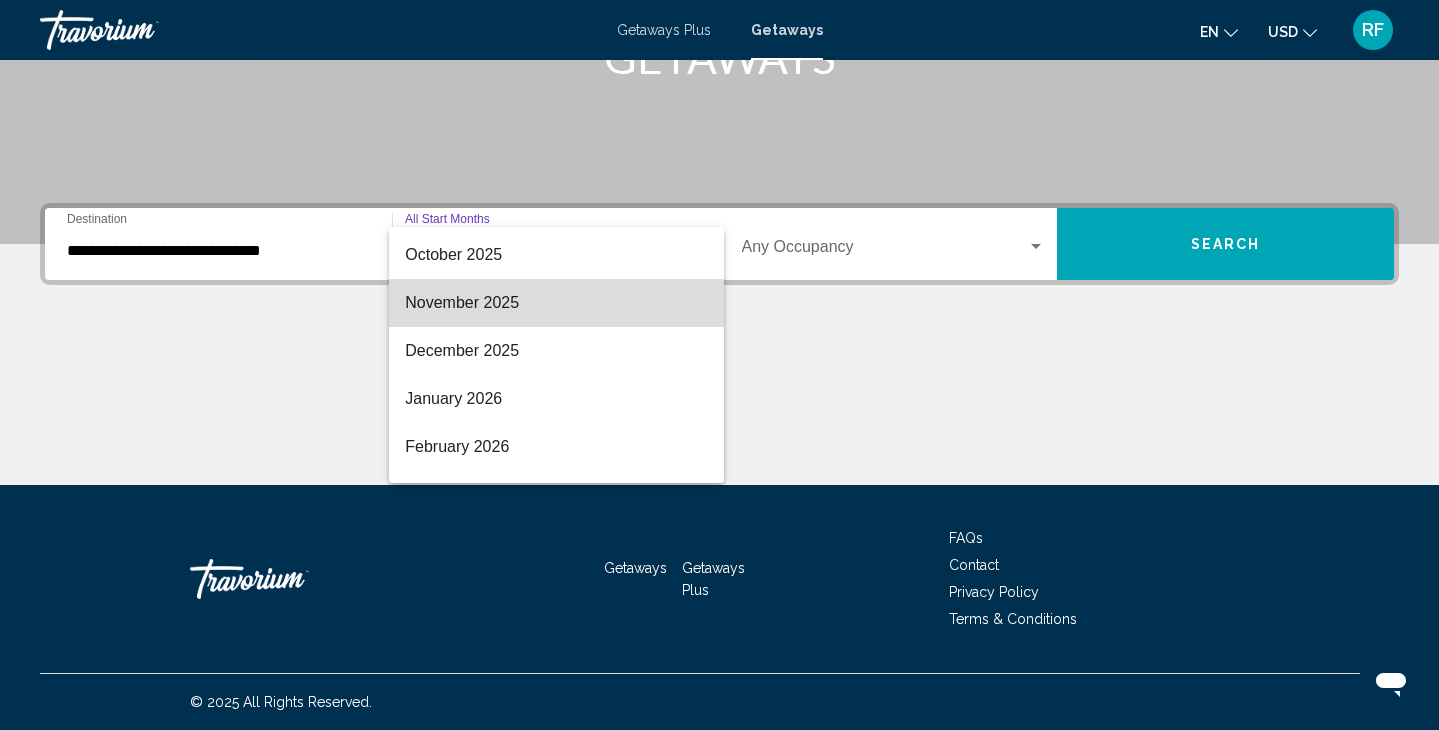 click on "November 2025" at bounding box center (556, 303) 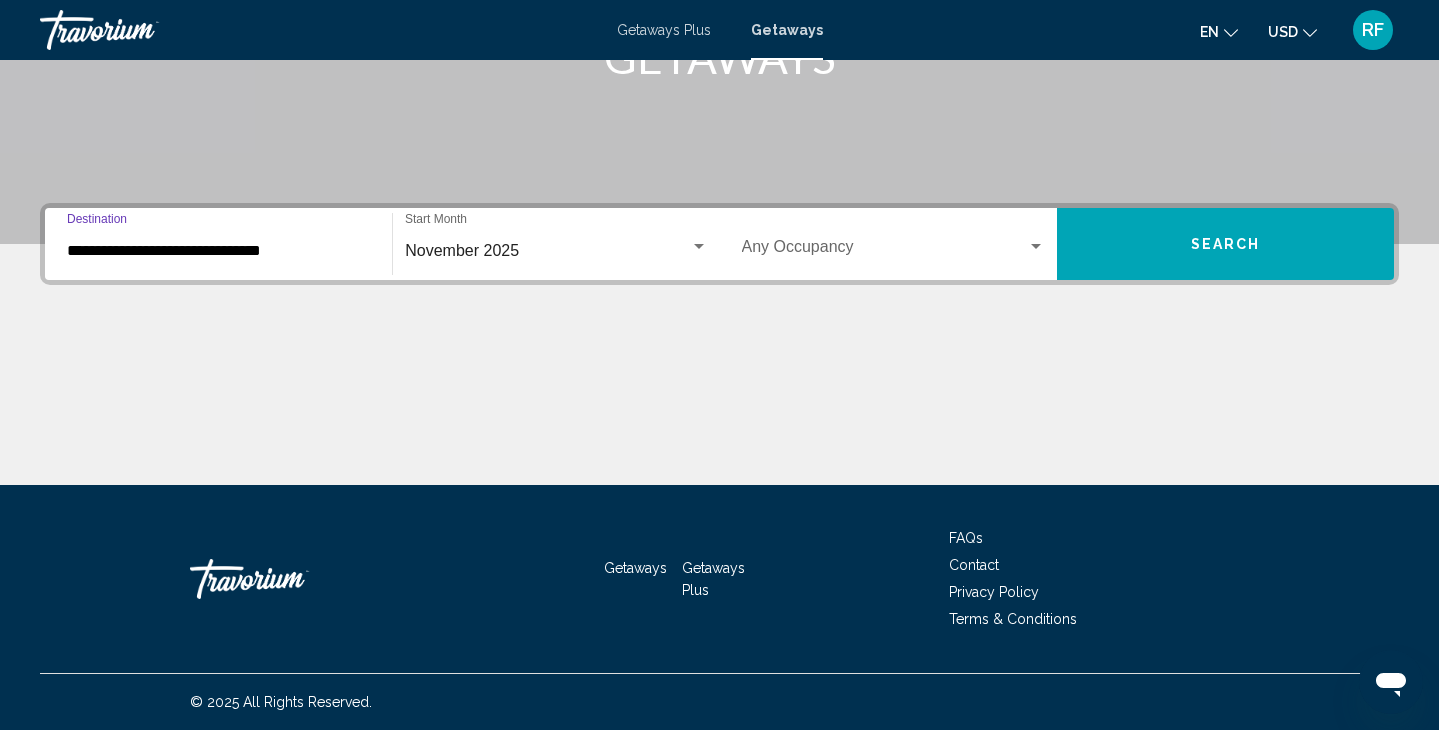 click on "**********" at bounding box center [218, 251] 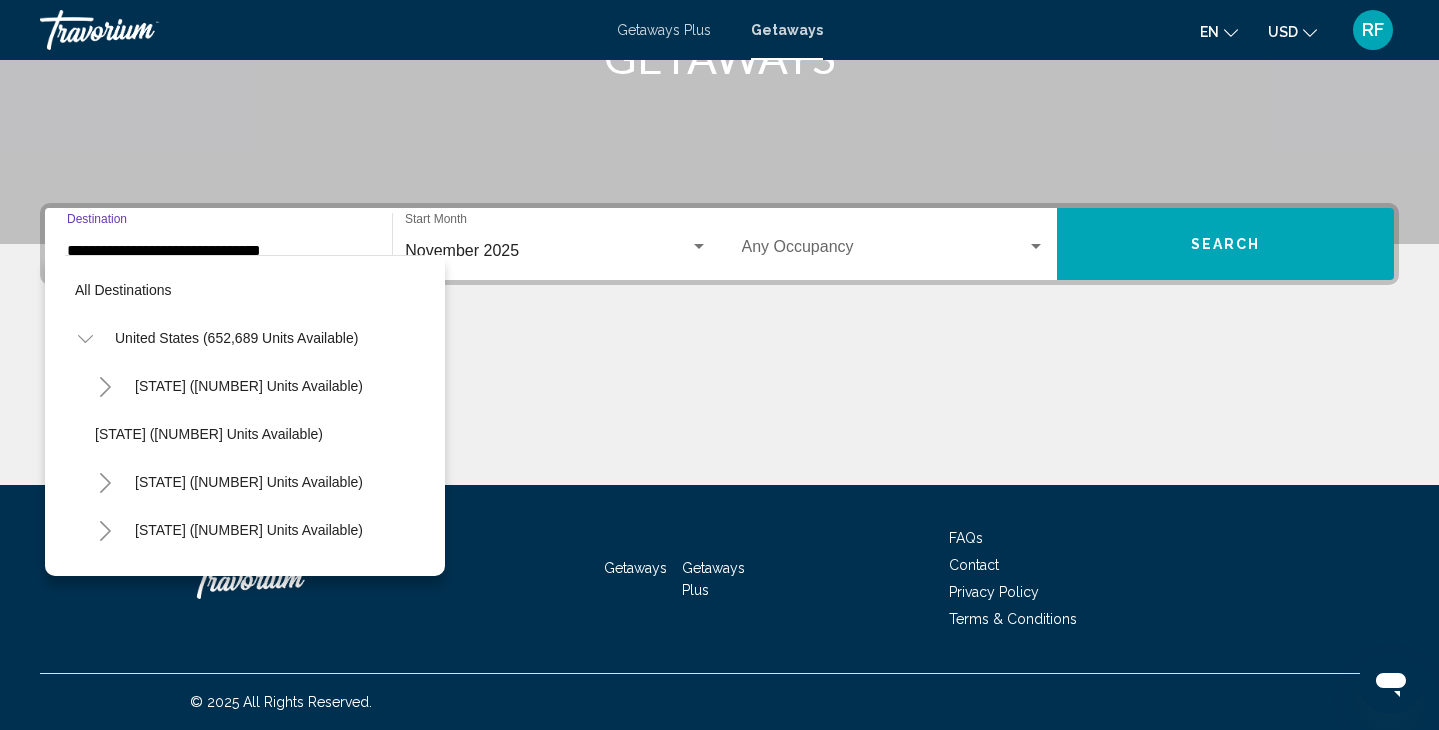 scroll, scrollTop: 319, scrollLeft: 0, axis: vertical 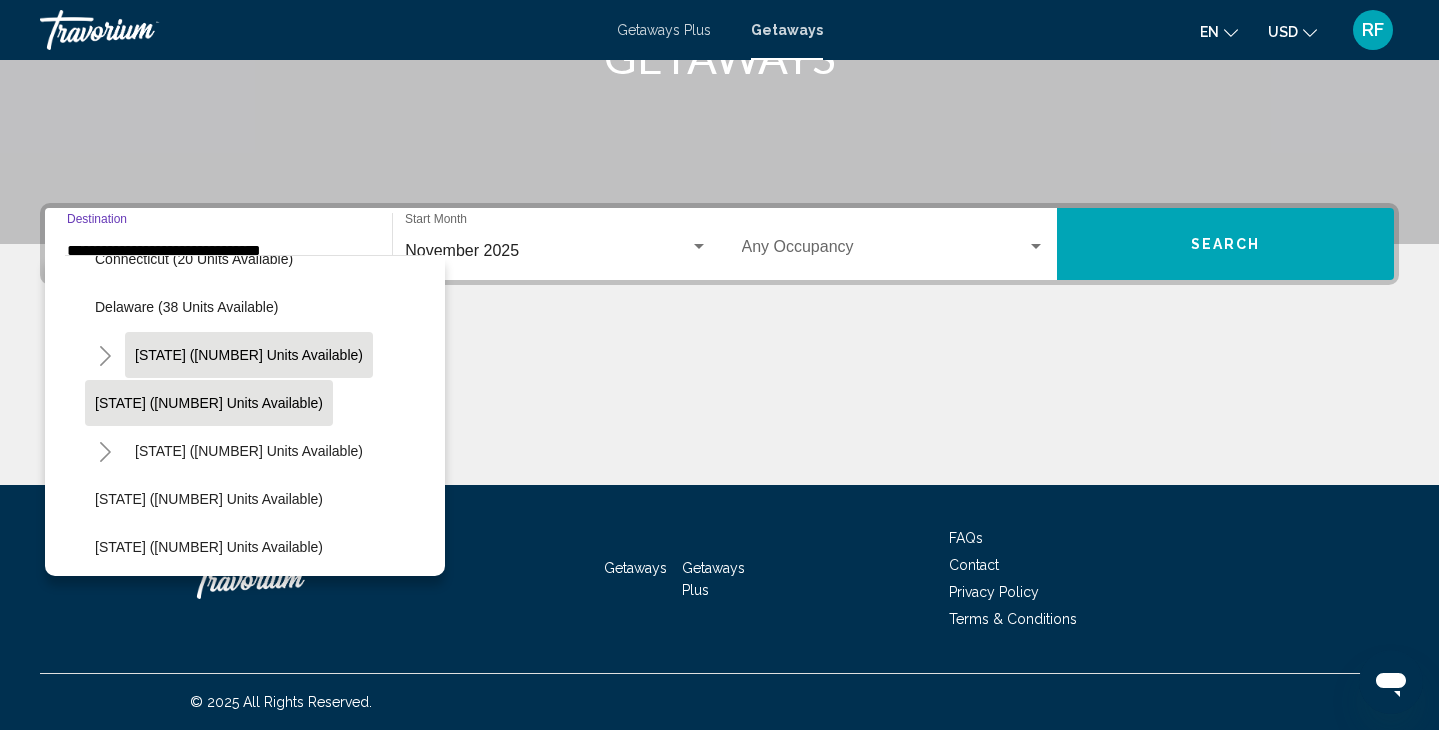 click on "Florida (203,750 units available)" 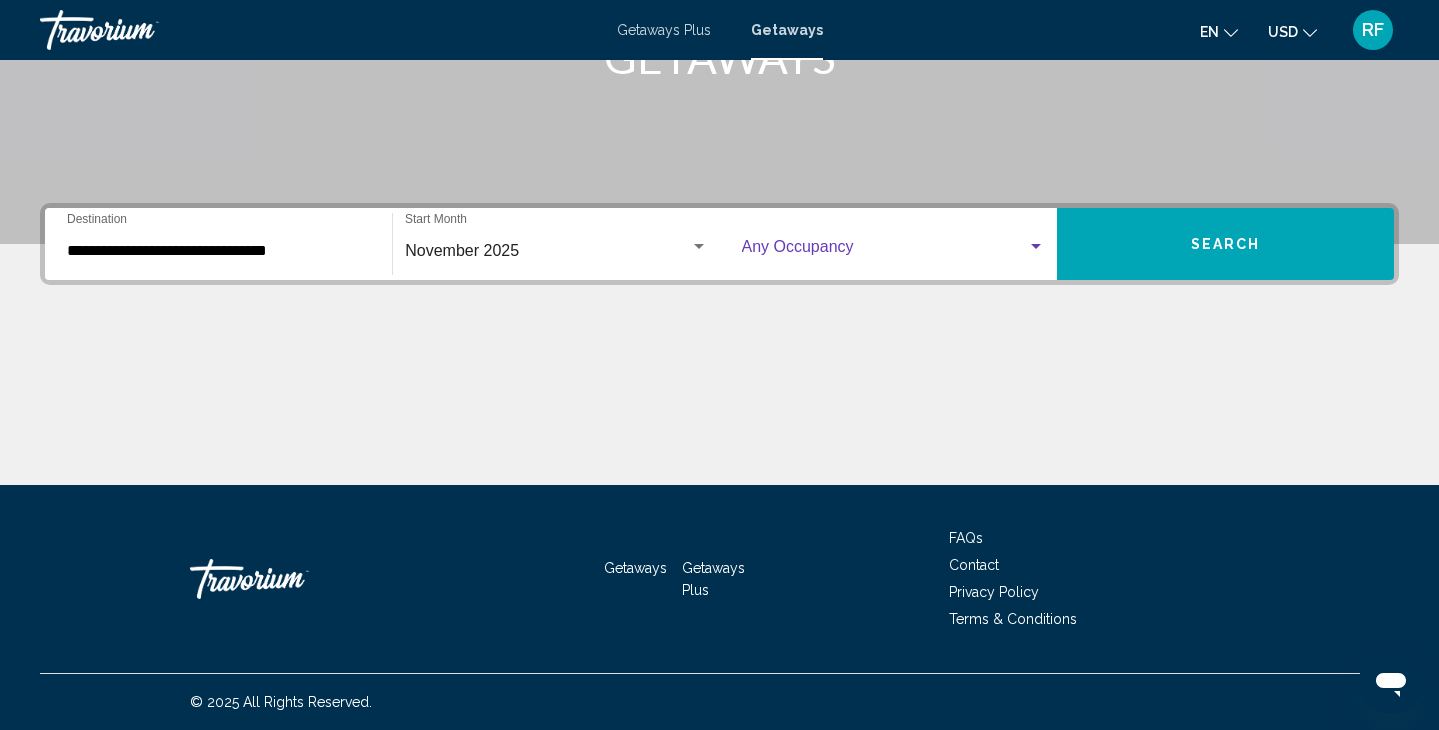 click at bounding box center [884, 251] 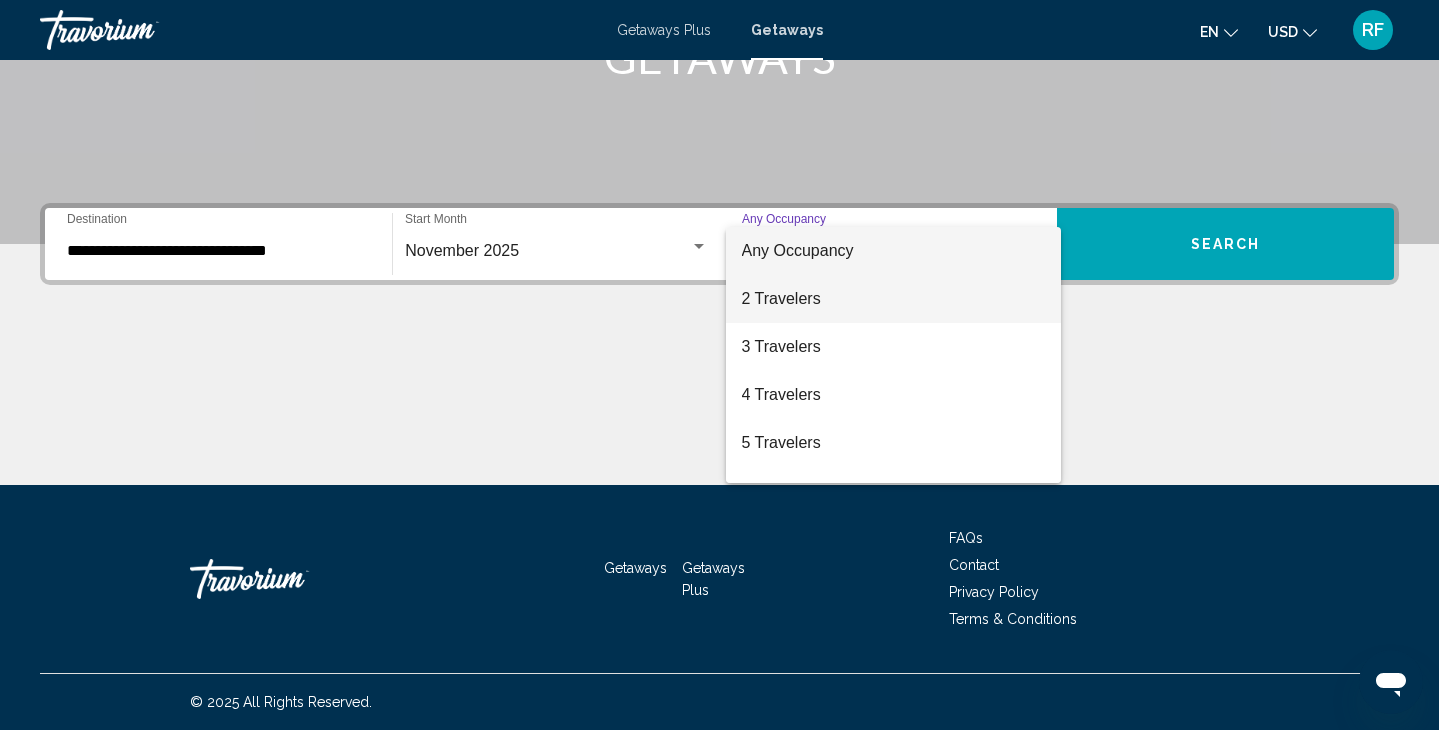 click on "2 Travelers" at bounding box center (893, 299) 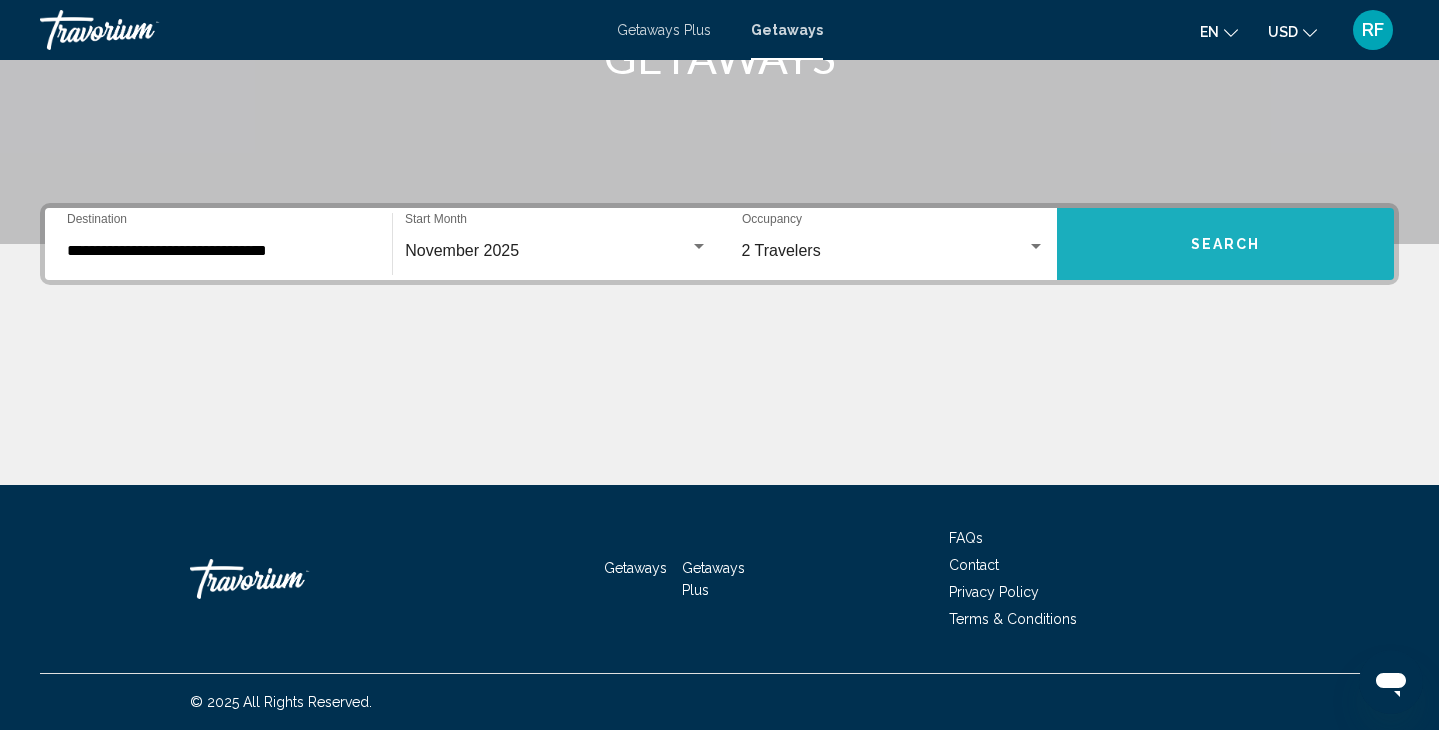click on "Search" at bounding box center [1226, 245] 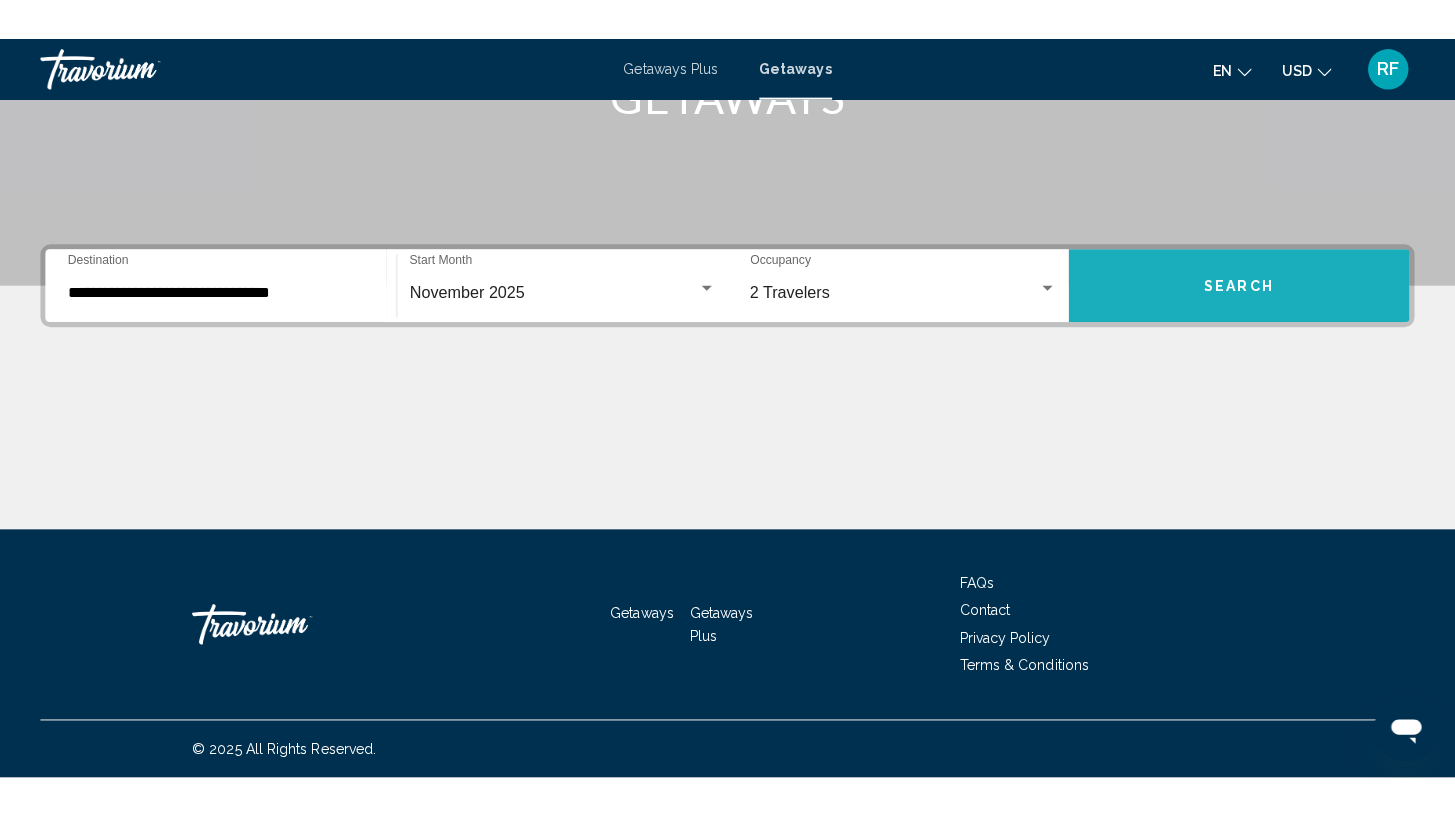 scroll, scrollTop: 0, scrollLeft: 0, axis: both 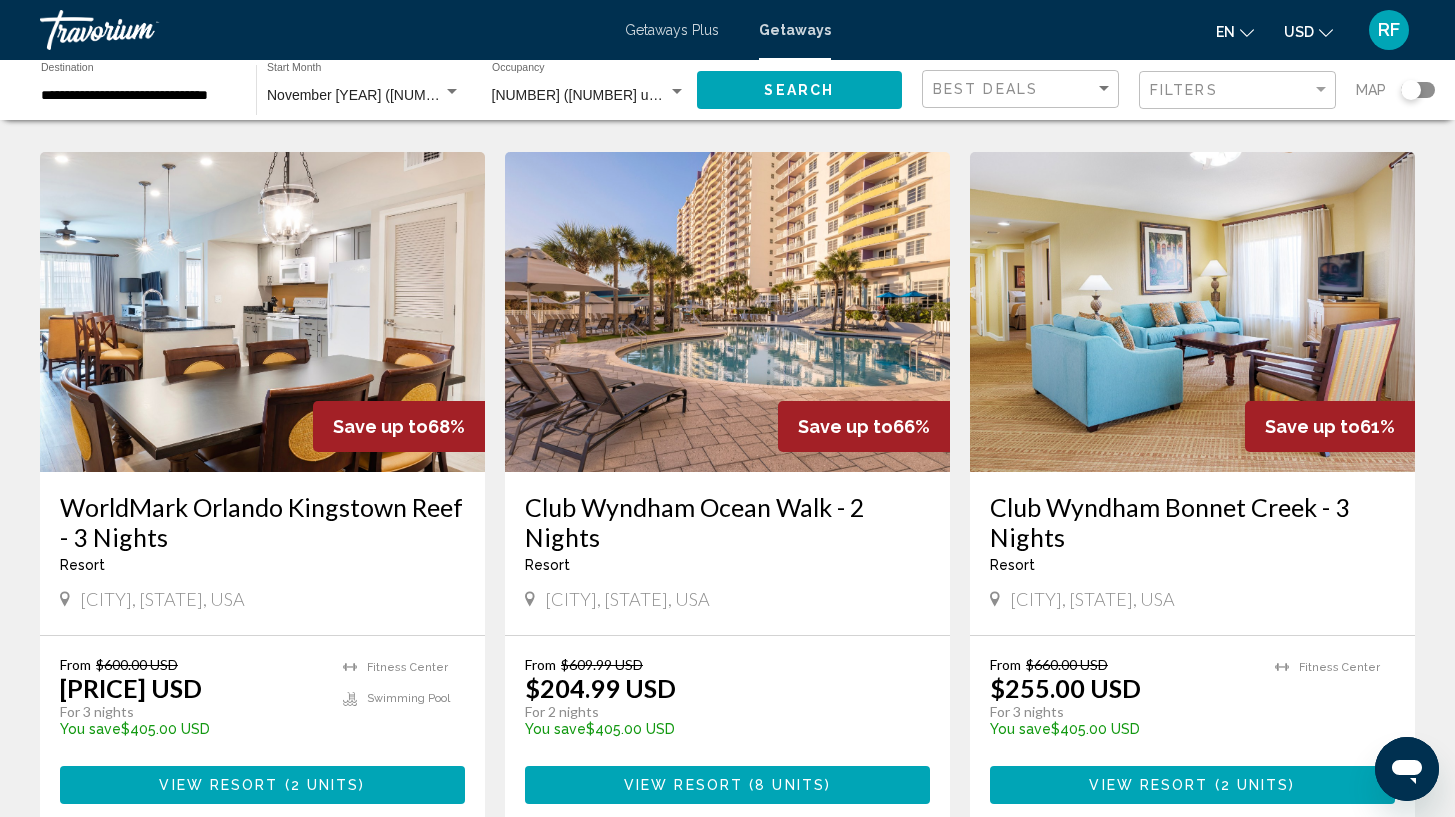 click on "View Resort" at bounding box center (1148, 786) 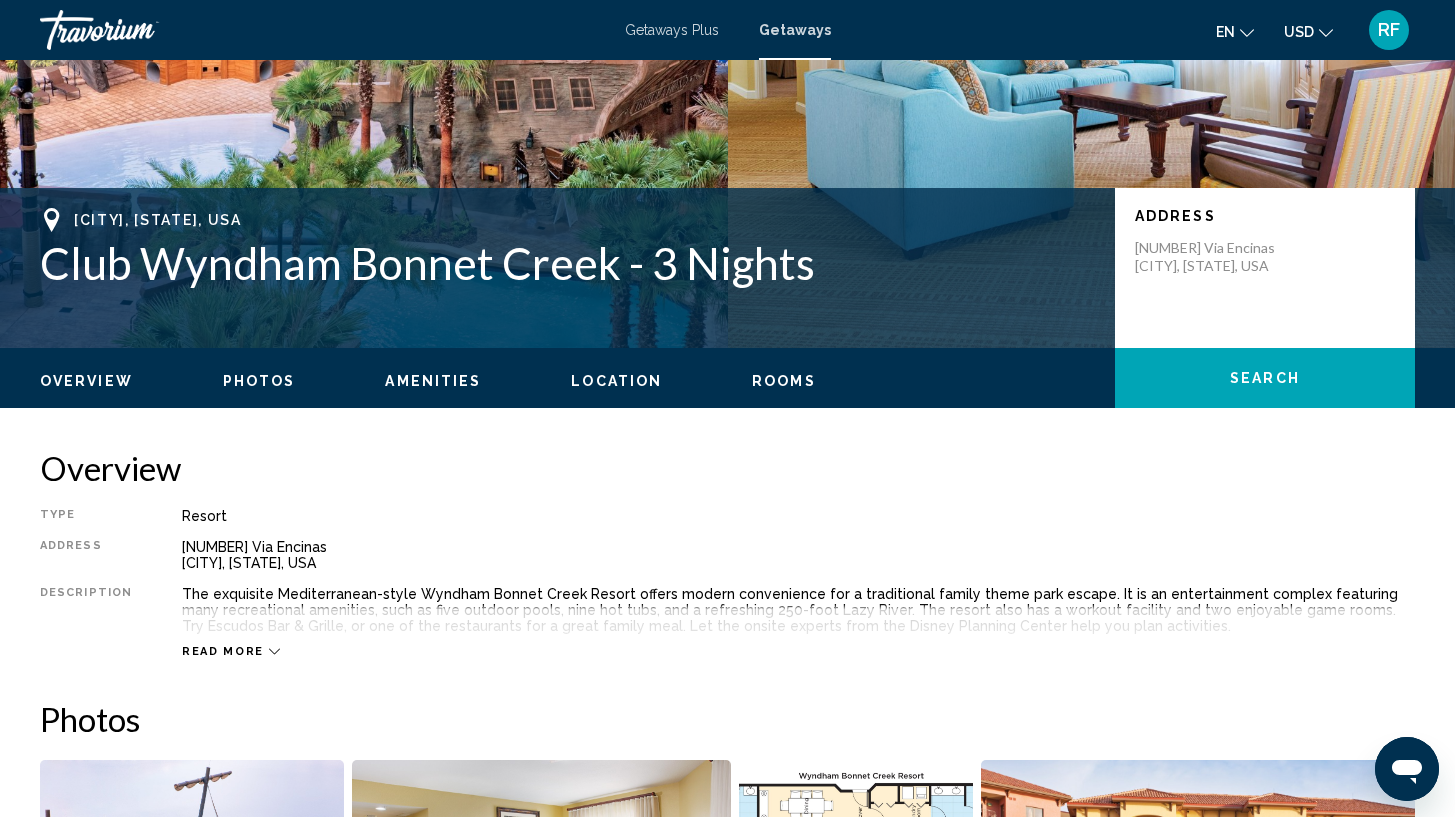 scroll, scrollTop: 479, scrollLeft: 0, axis: vertical 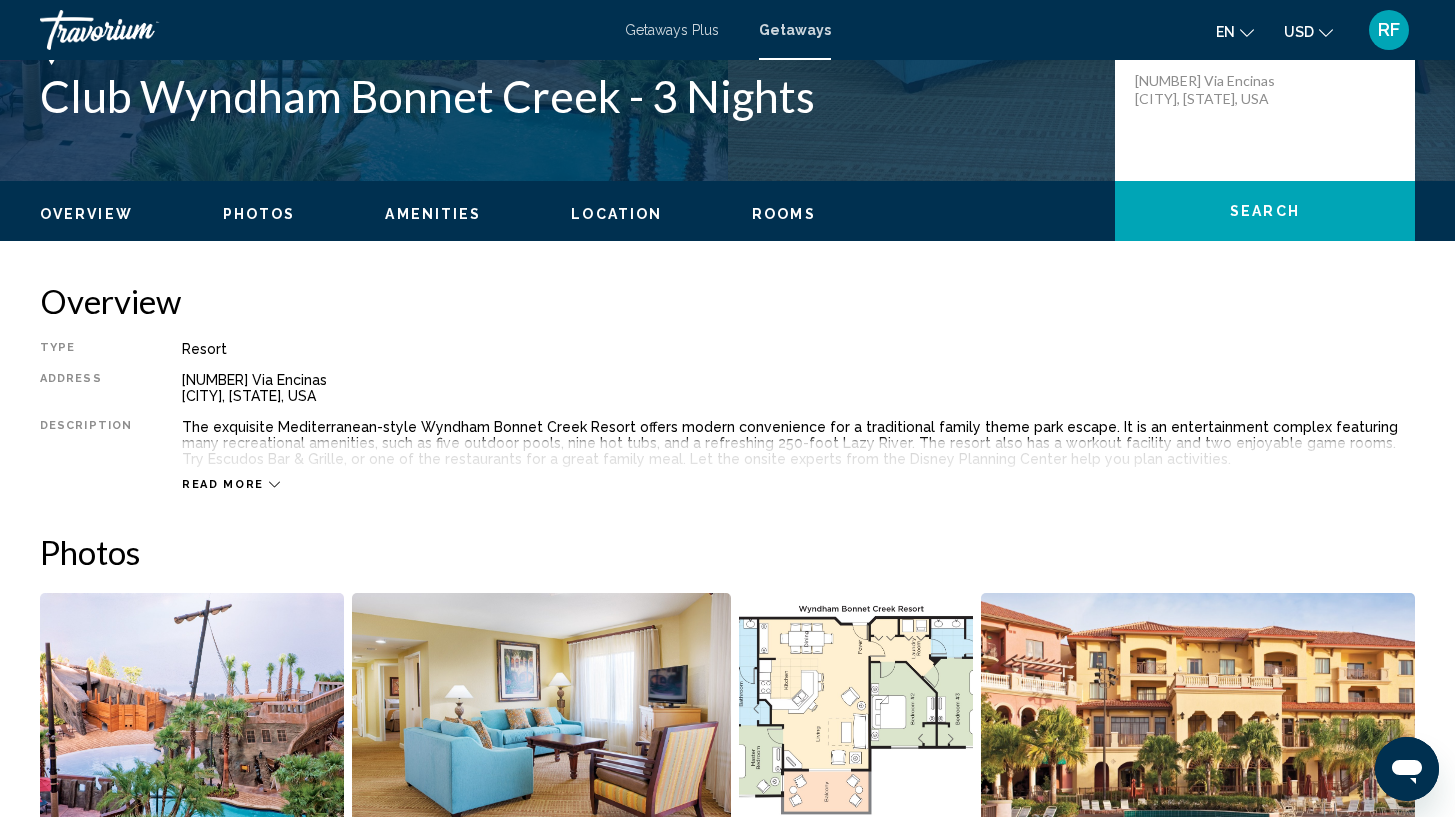 click on "Search" 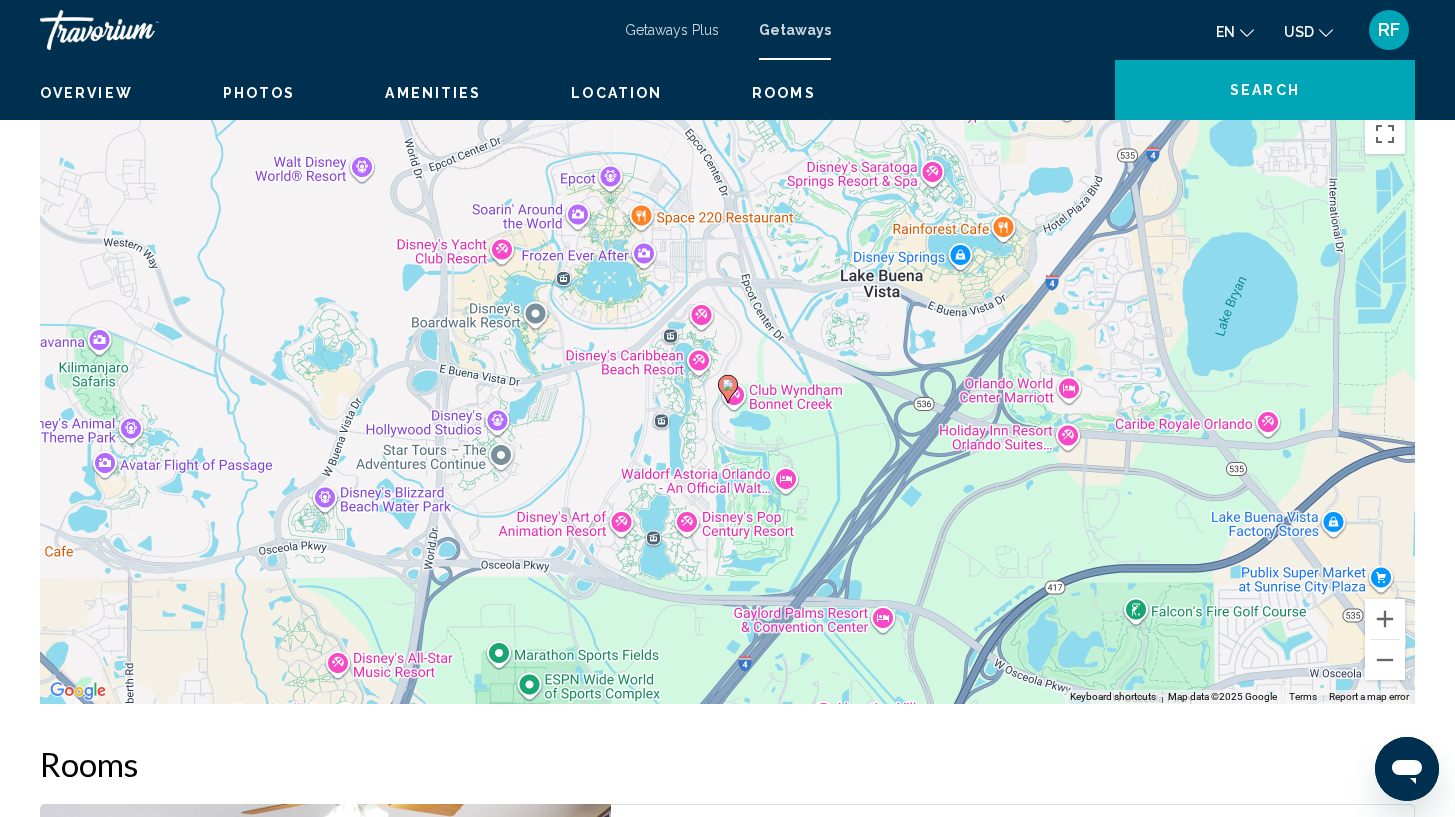 click on "Lake Buena Vista, FL, USA Club Wyndham Bonnet Creek - 3 Nights Address 9560 Via Encinas Lake Buena Vista, FL, USA Overview
Photos
Amenities
Location
Rooms
Search Search Overview Type Resort All-Inclusive No All-Inclusive Address 9560 Via Encinas Lake Buena Vista, FL, USA Description The exquisite Mediterranean-style Wyndham Bonnet Creek Resort offers modern convenience for a traditional family theme park escape. It is an entertainment complex featuring many recreational amenities, such as five outdoor pools, nine hot tubs, and a refreshing 250-foot Lazy River. The resort also has a workout facility and two enjoyable game rooms. Try Escudos Bar & Grille, or one of the restaurants for a great family meal. Let the onsite experts from the Disney Planning Center help you plan activities. Read more
Photos Amenities
+" at bounding box center (727, -606) 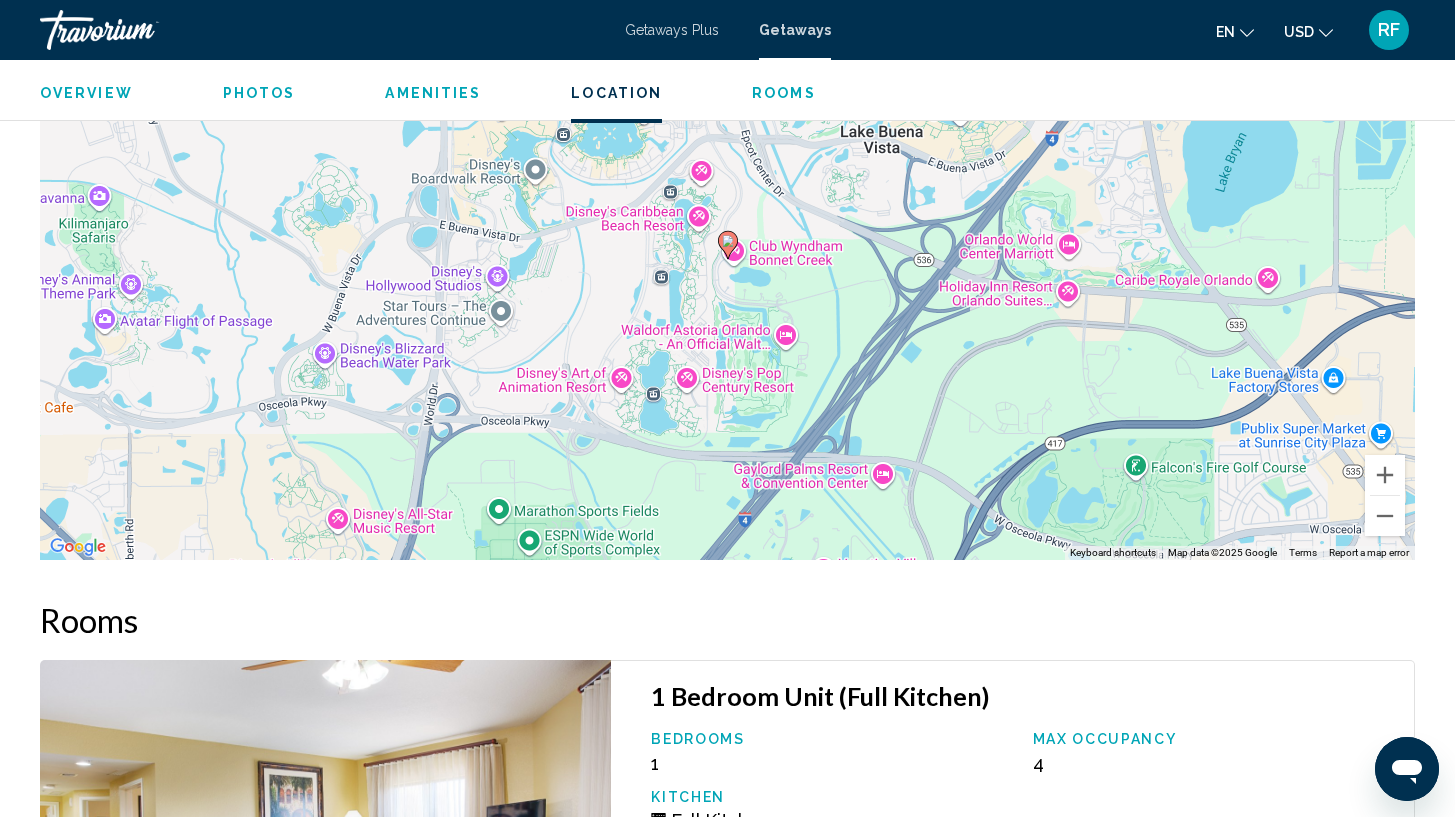 scroll, scrollTop: 3829, scrollLeft: 0, axis: vertical 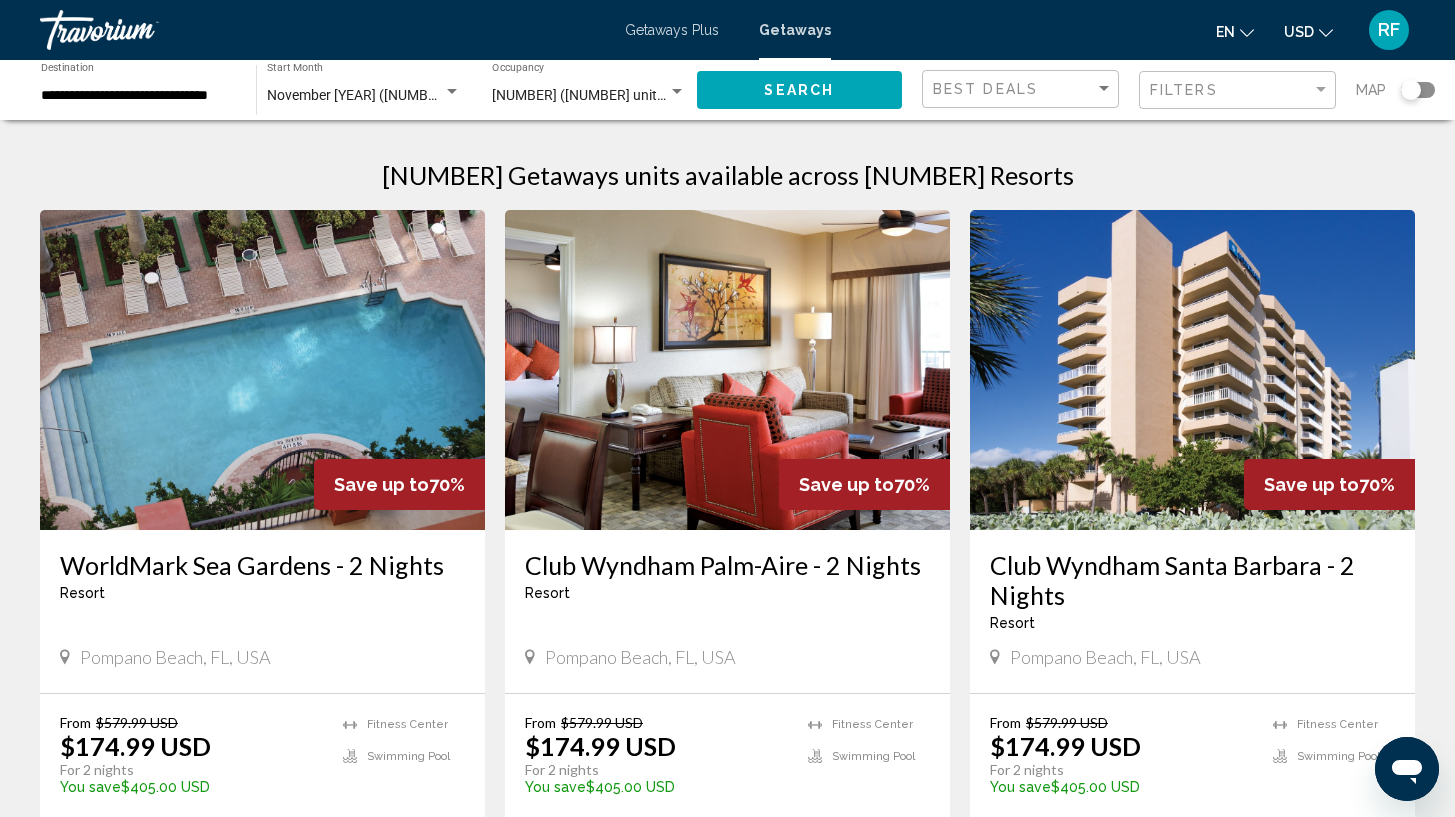 click at bounding box center (452, 92) 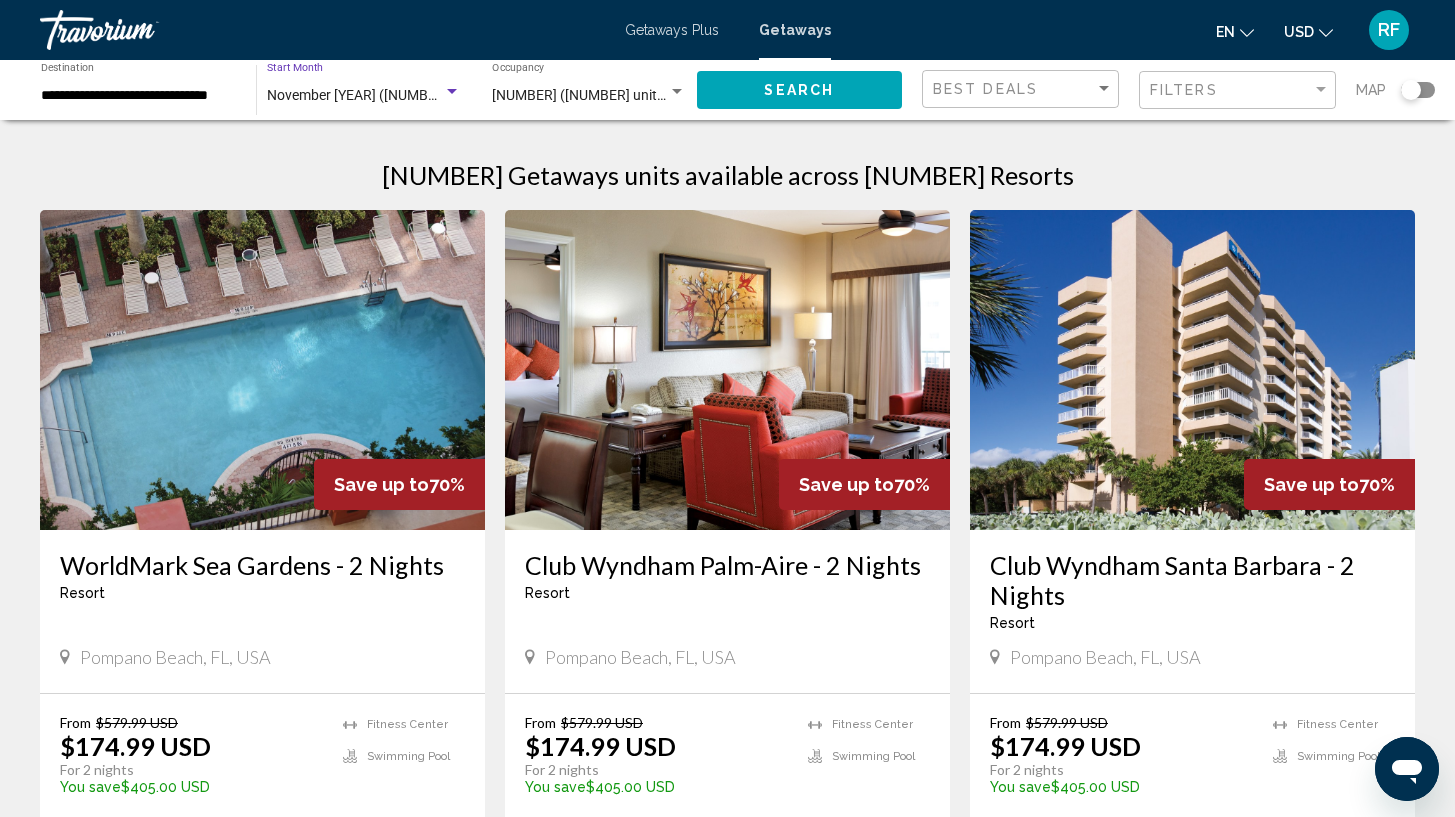 click at bounding box center [452, 91] 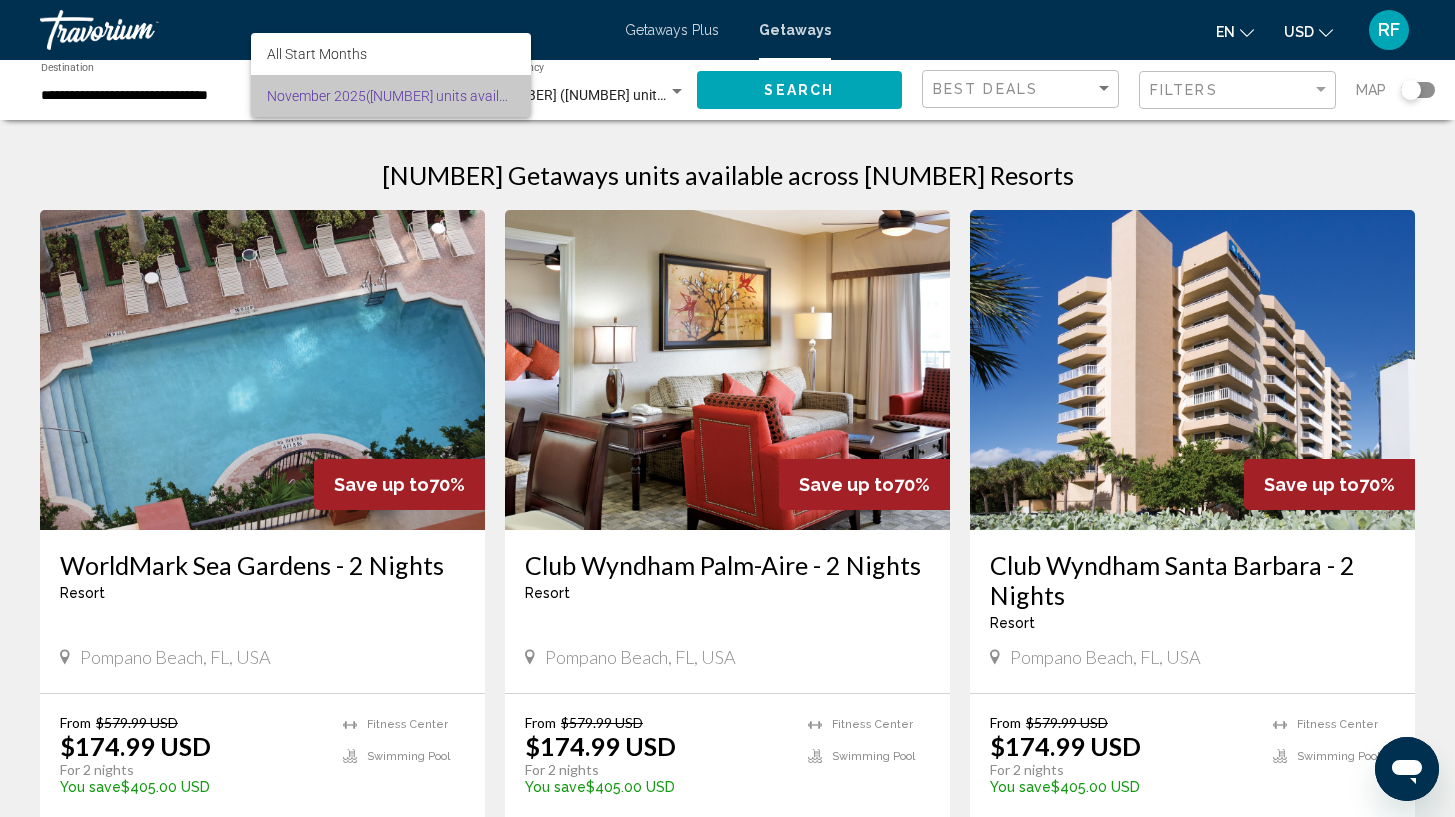 click on "November 2025  (23,493 units available)" at bounding box center [391, 96] 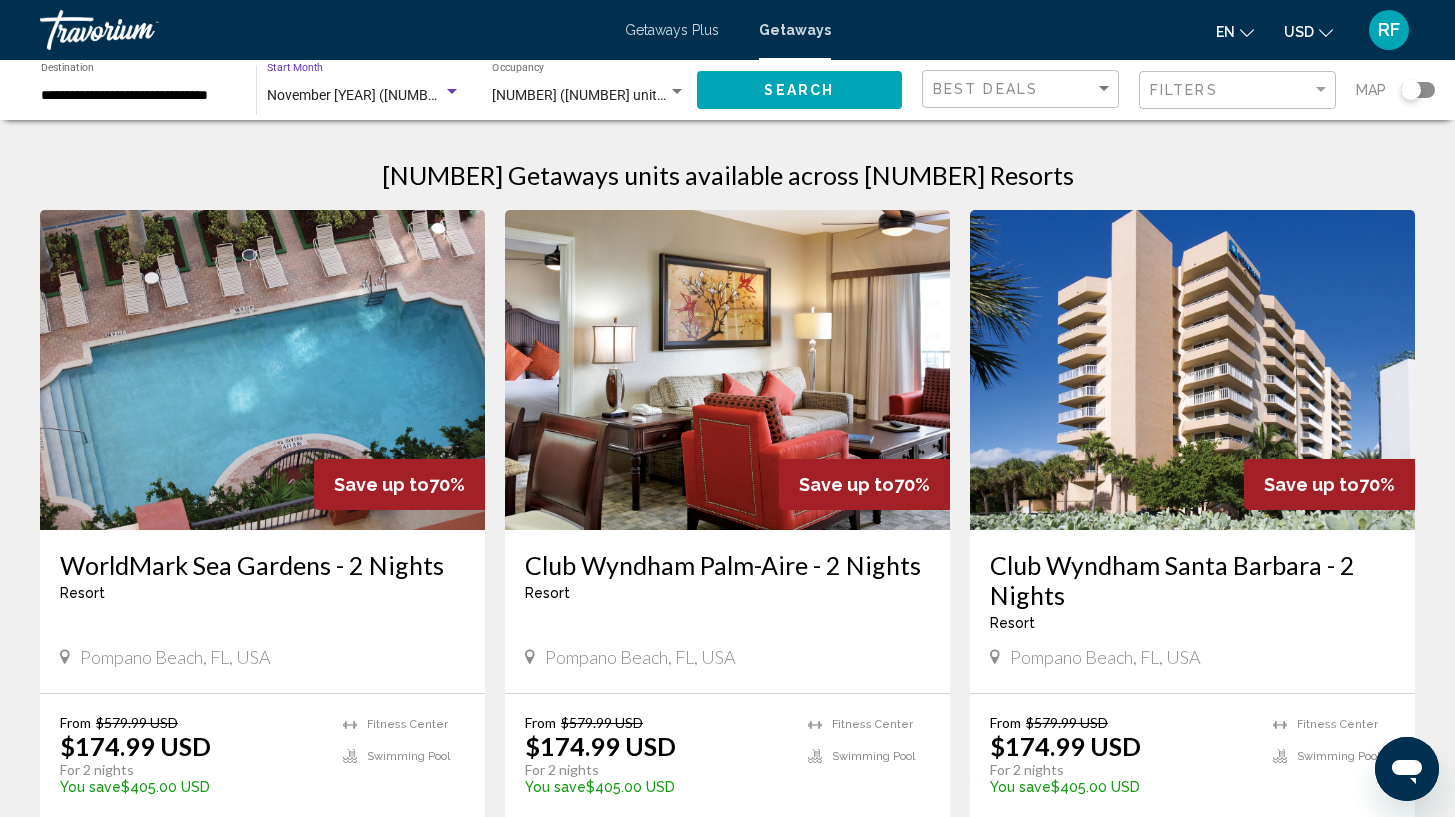 click at bounding box center [452, 91] 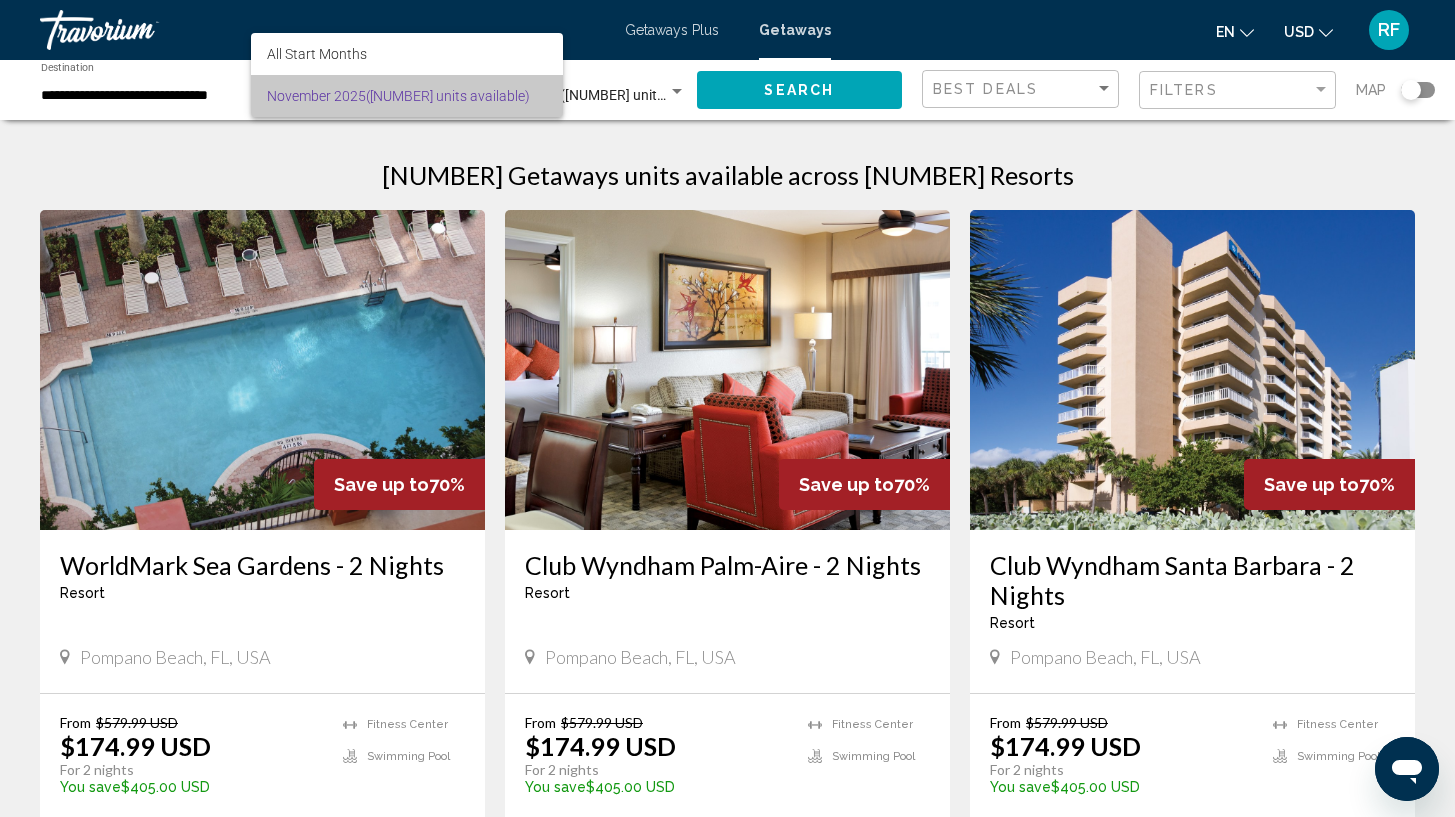 click on "November 2025  (23,493 units available)" at bounding box center (407, 96) 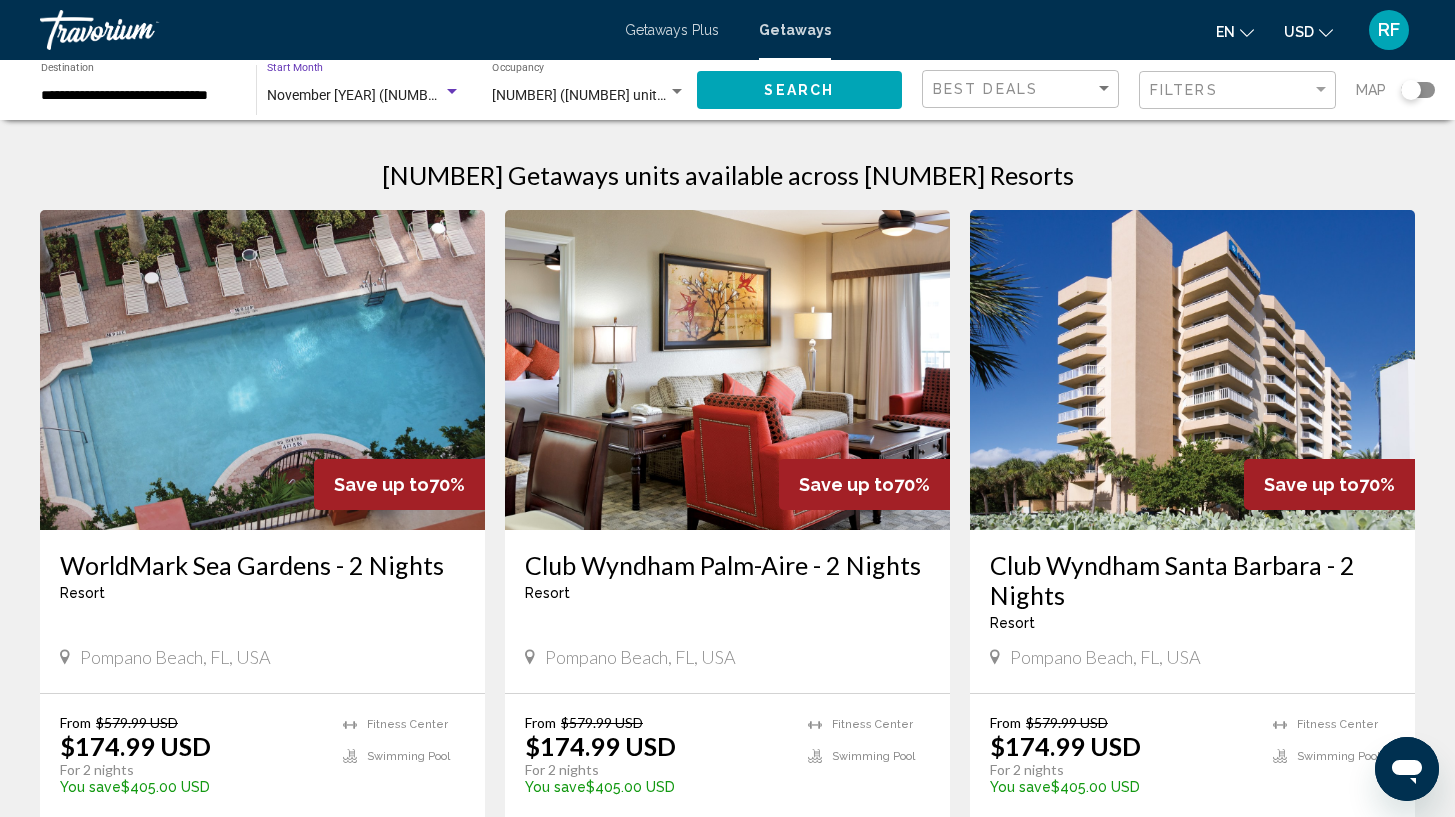 click at bounding box center [452, 92] 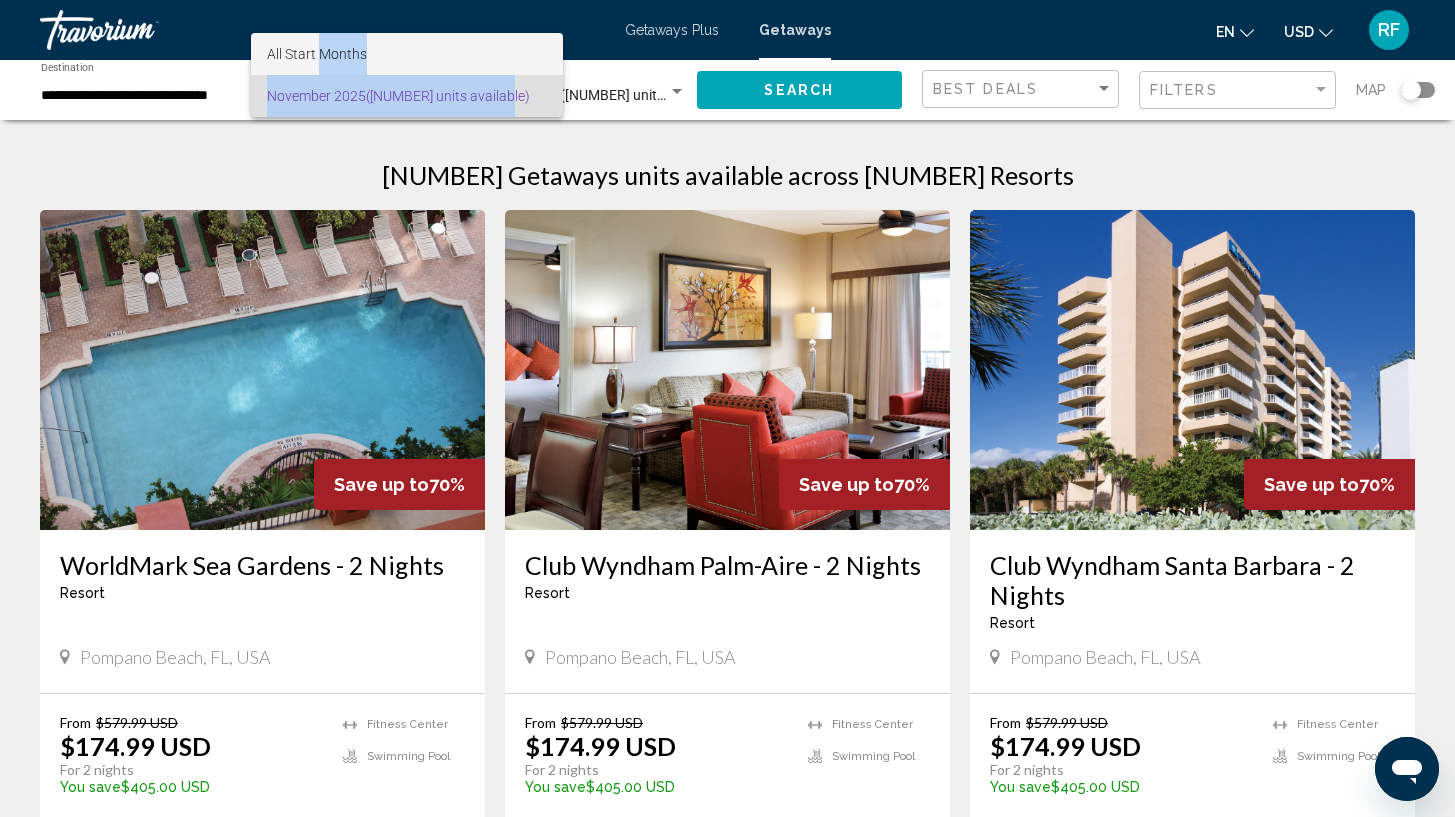 click on "All Start Months November 2025  (23,493 units available)" at bounding box center (407, 75) 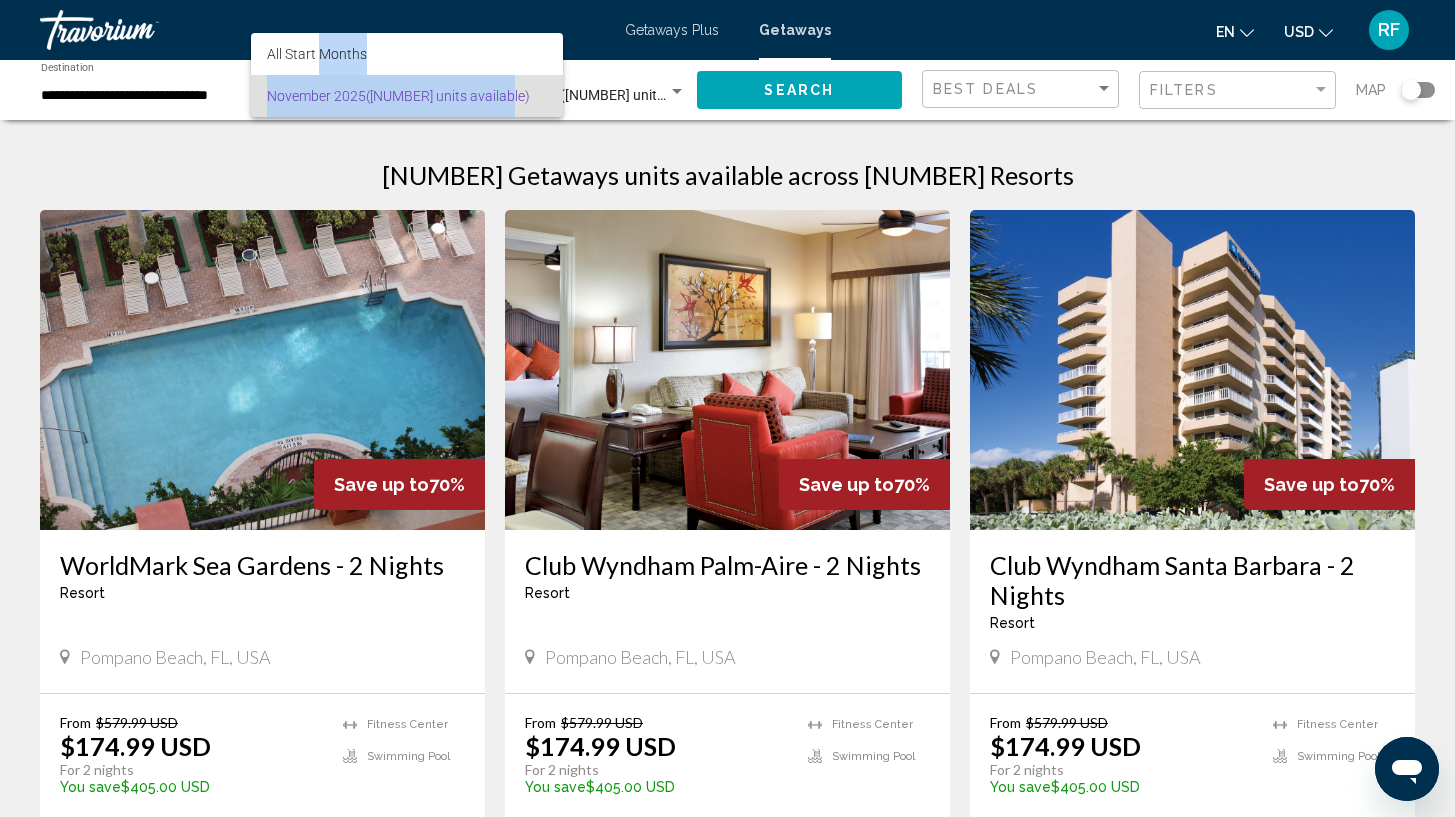click on "November 2025  (23,493 units available)" at bounding box center (407, 96) 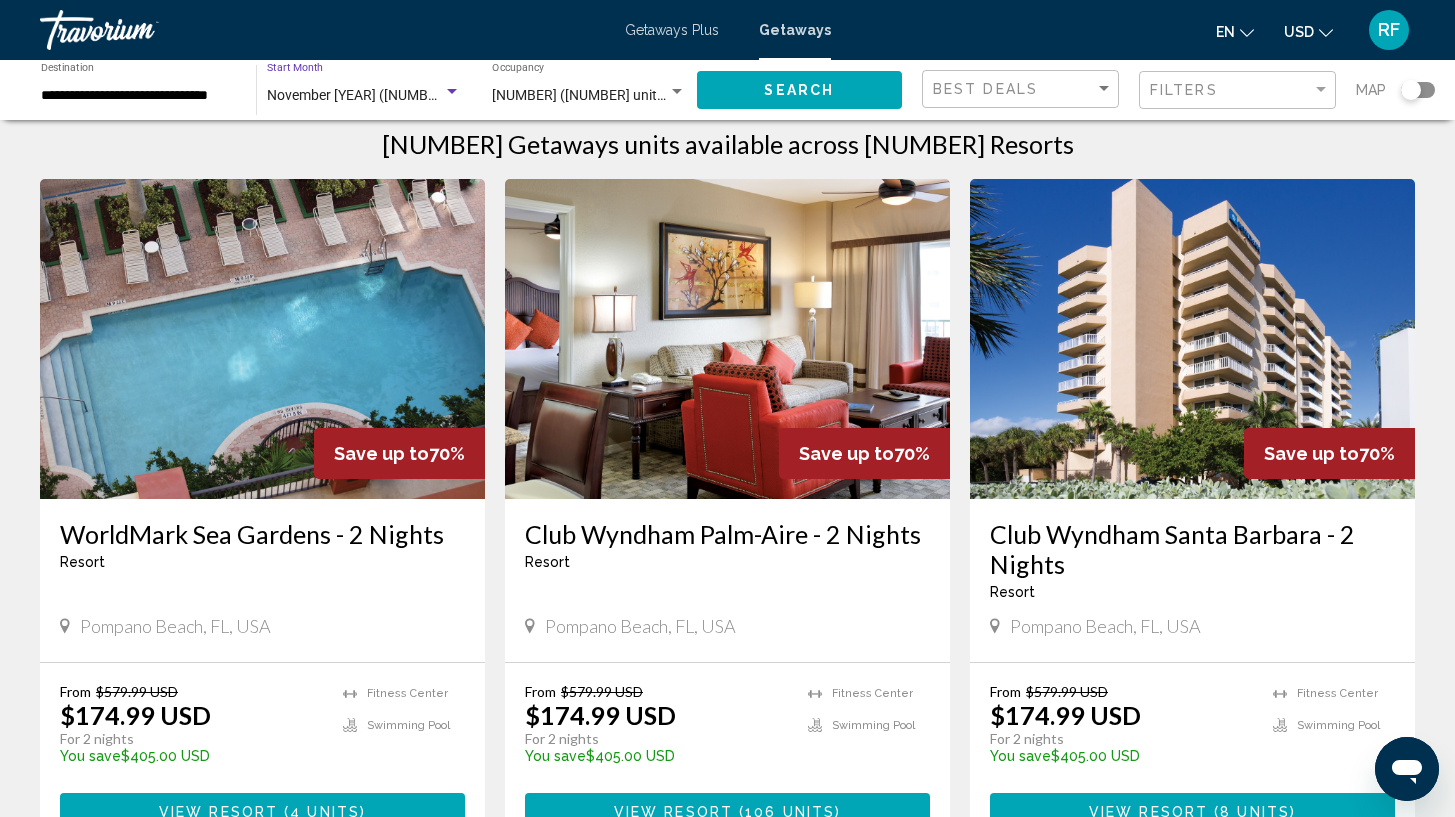 scroll, scrollTop: 45, scrollLeft: 0, axis: vertical 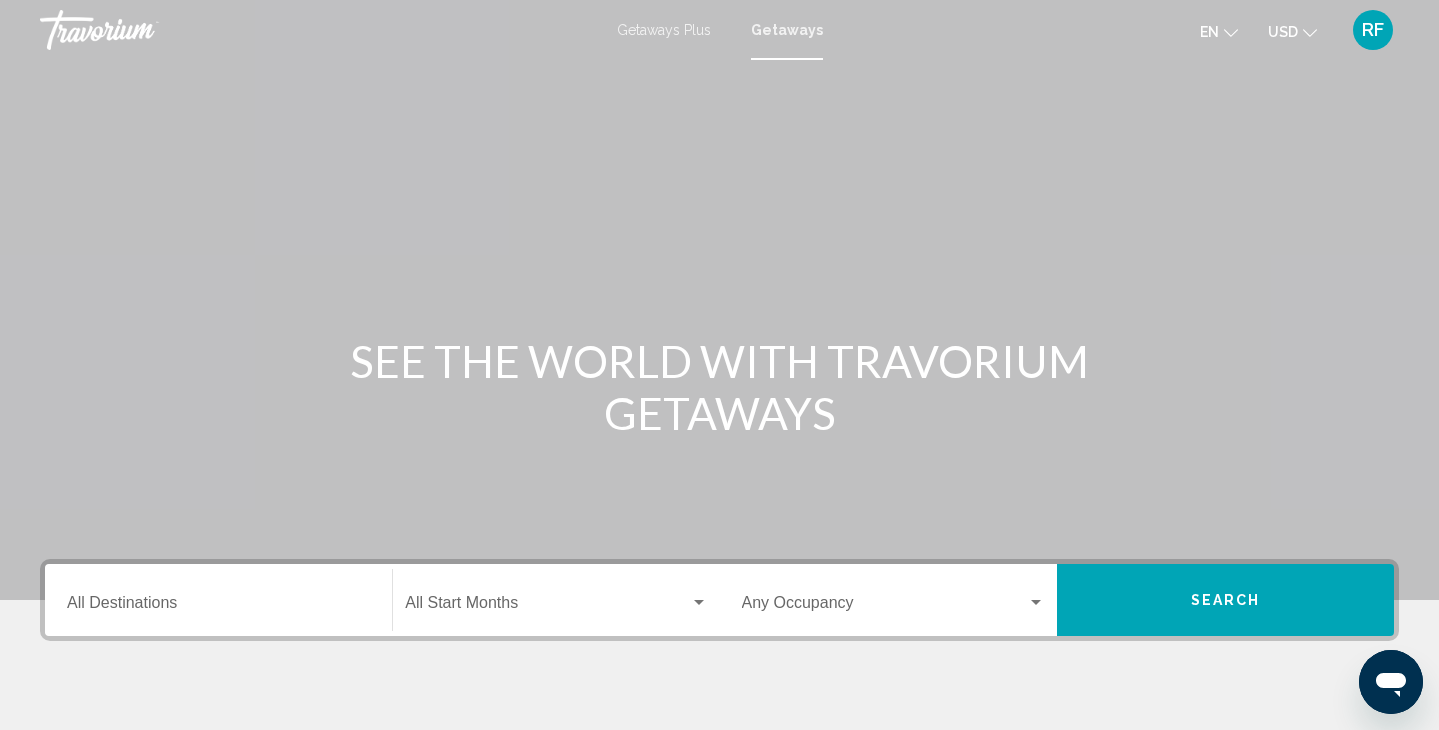 click at bounding box center [547, 607] 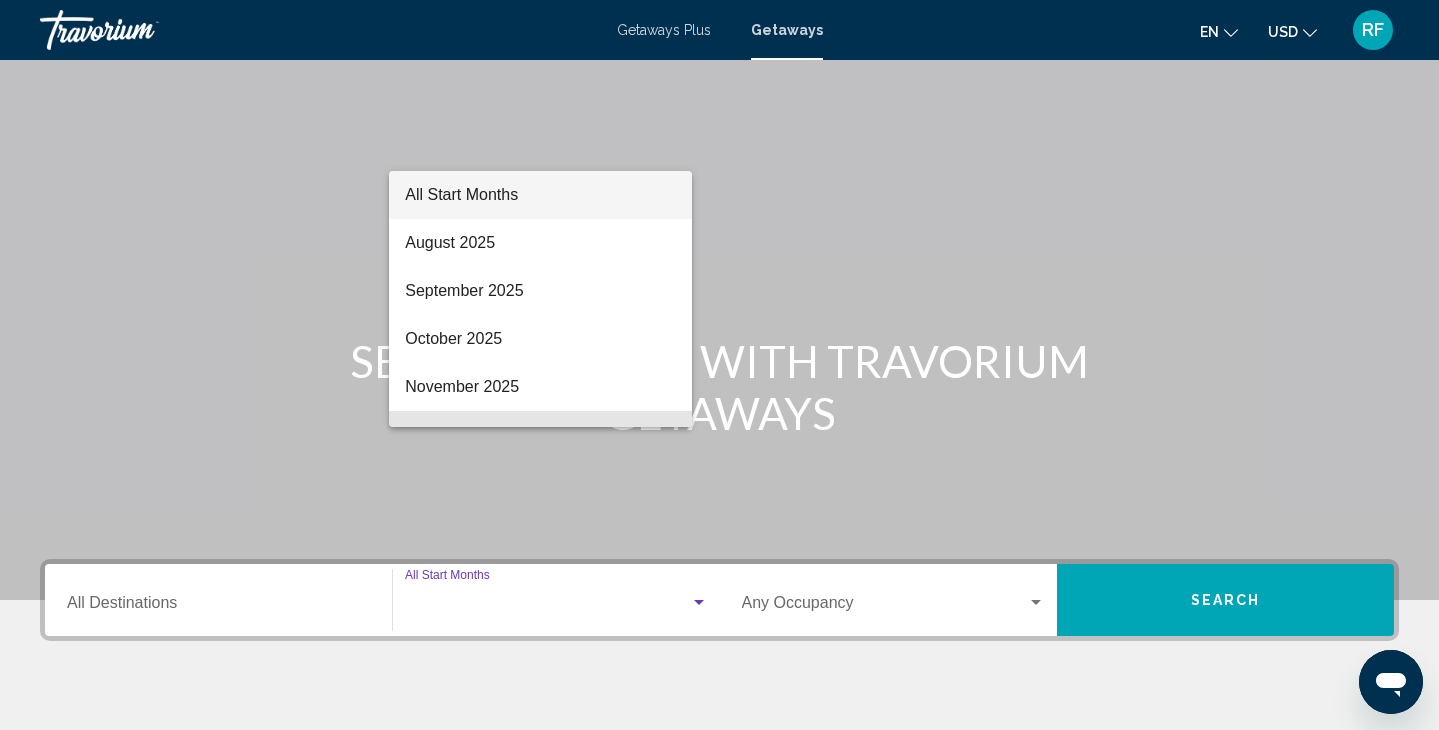 scroll, scrollTop: 354, scrollLeft: 0, axis: vertical 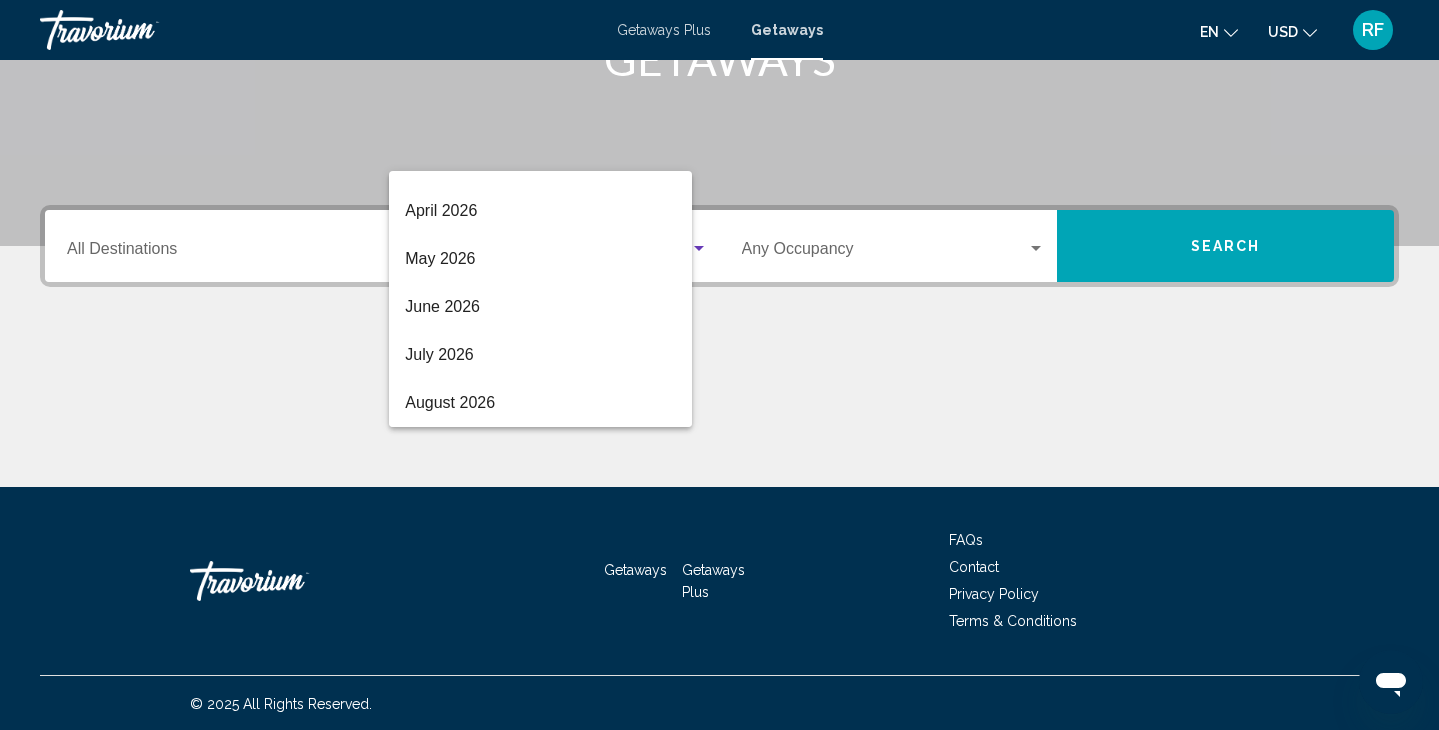 click on "All Start Months August 2025  September 2025  October 2025  November 2025  December 2025  January 2026  February 2026  March 2026  April 2026  May 2026  June 2026  July 2026  August 2026" at bounding box center (719, 365) 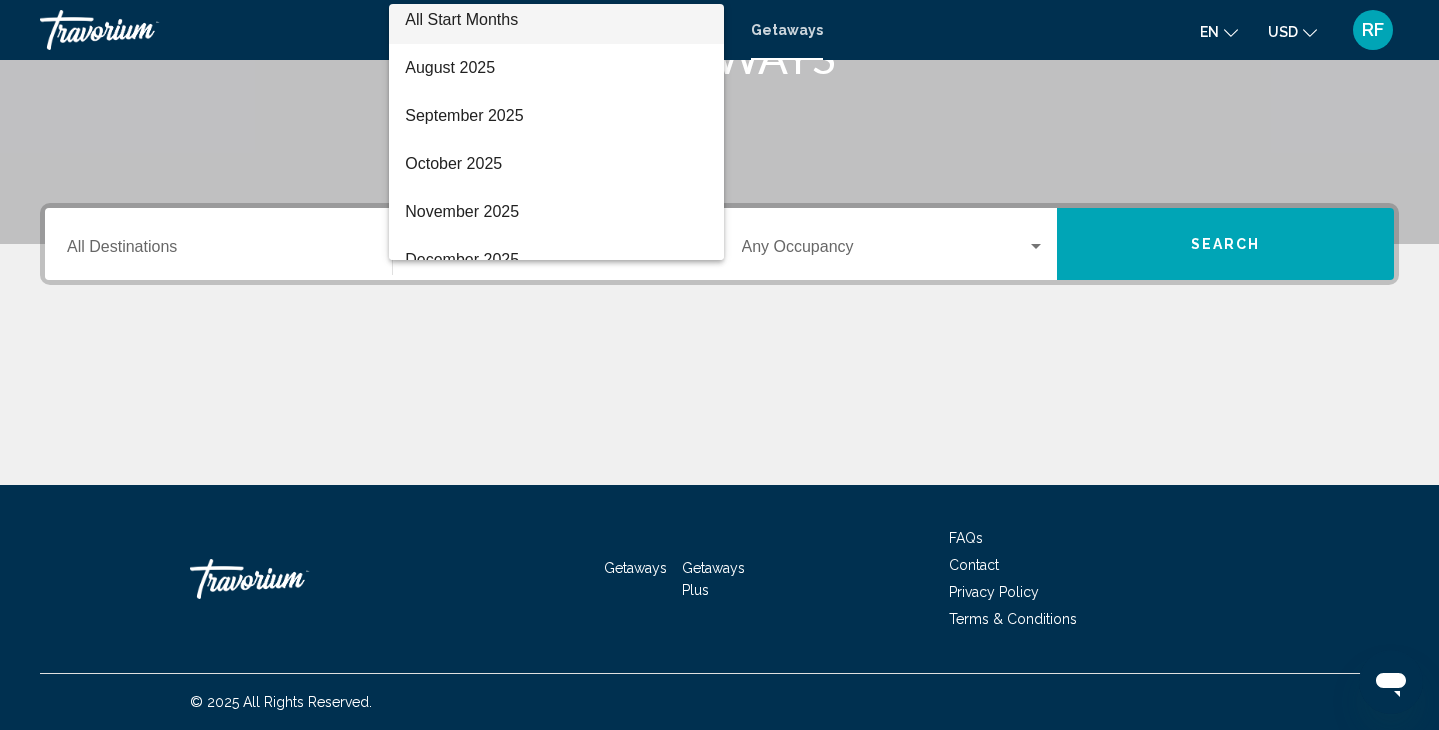 scroll, scrollTop: 0, scrollLeft: 0, axis: both 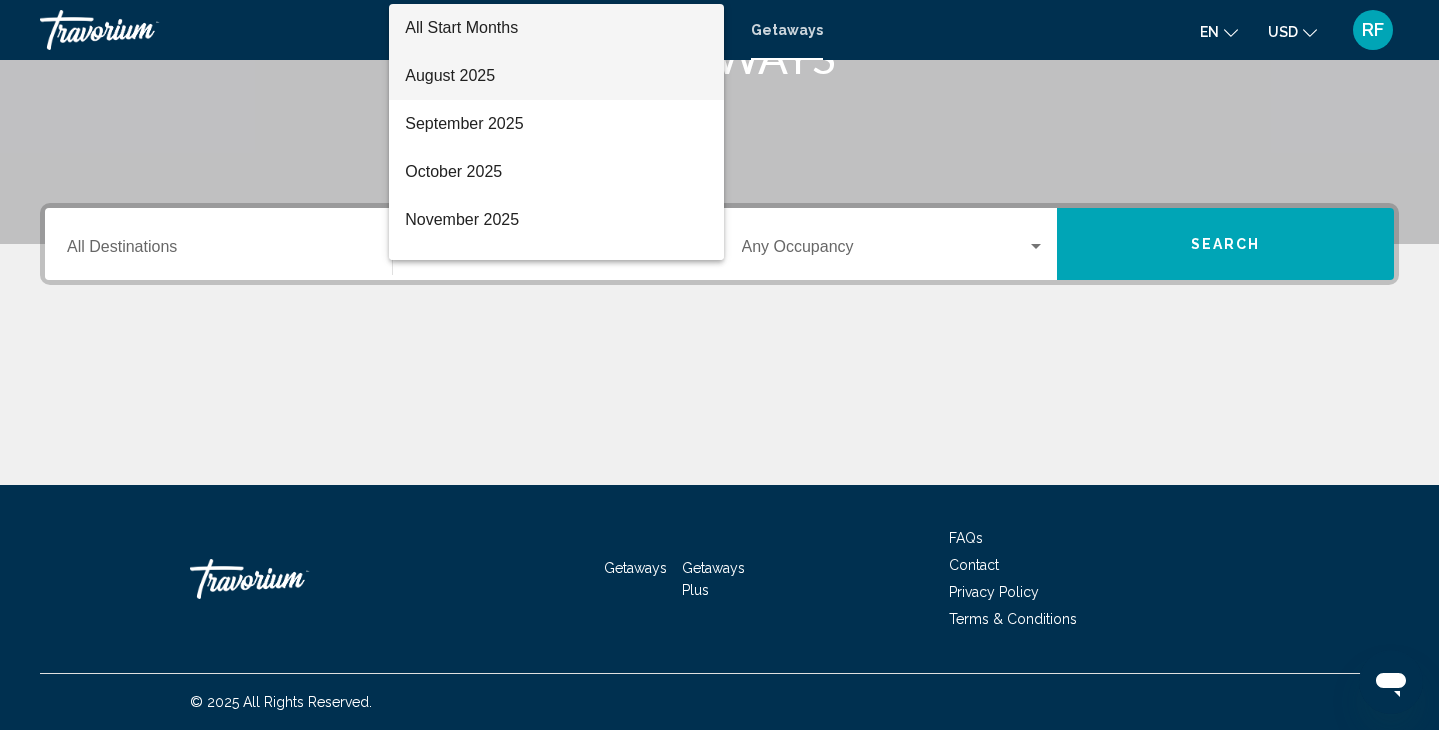 click on "August 2025" at bounding box center [556, 76] 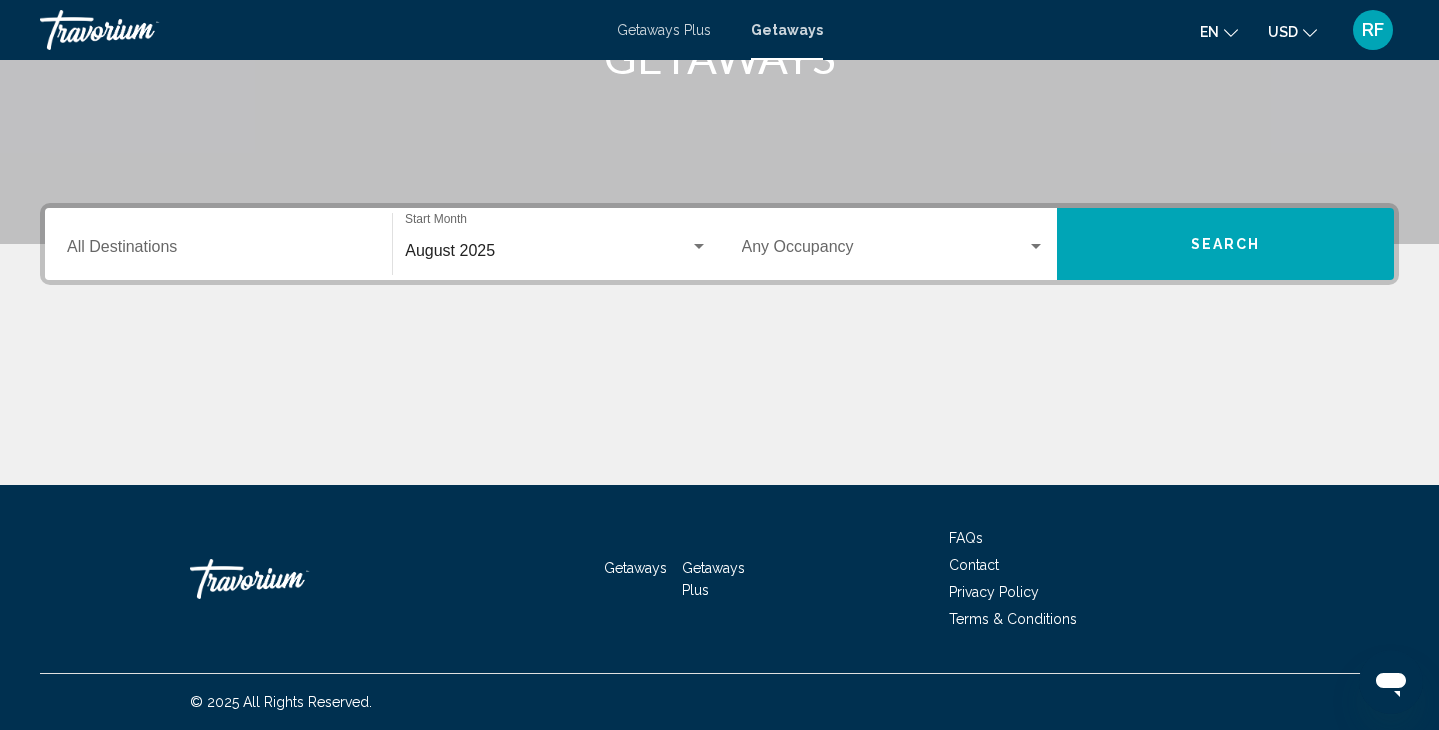 drag, startPoint x: 469, startPoint y: 74, endPoint x: 469, endPoint y: 57, distance: 17 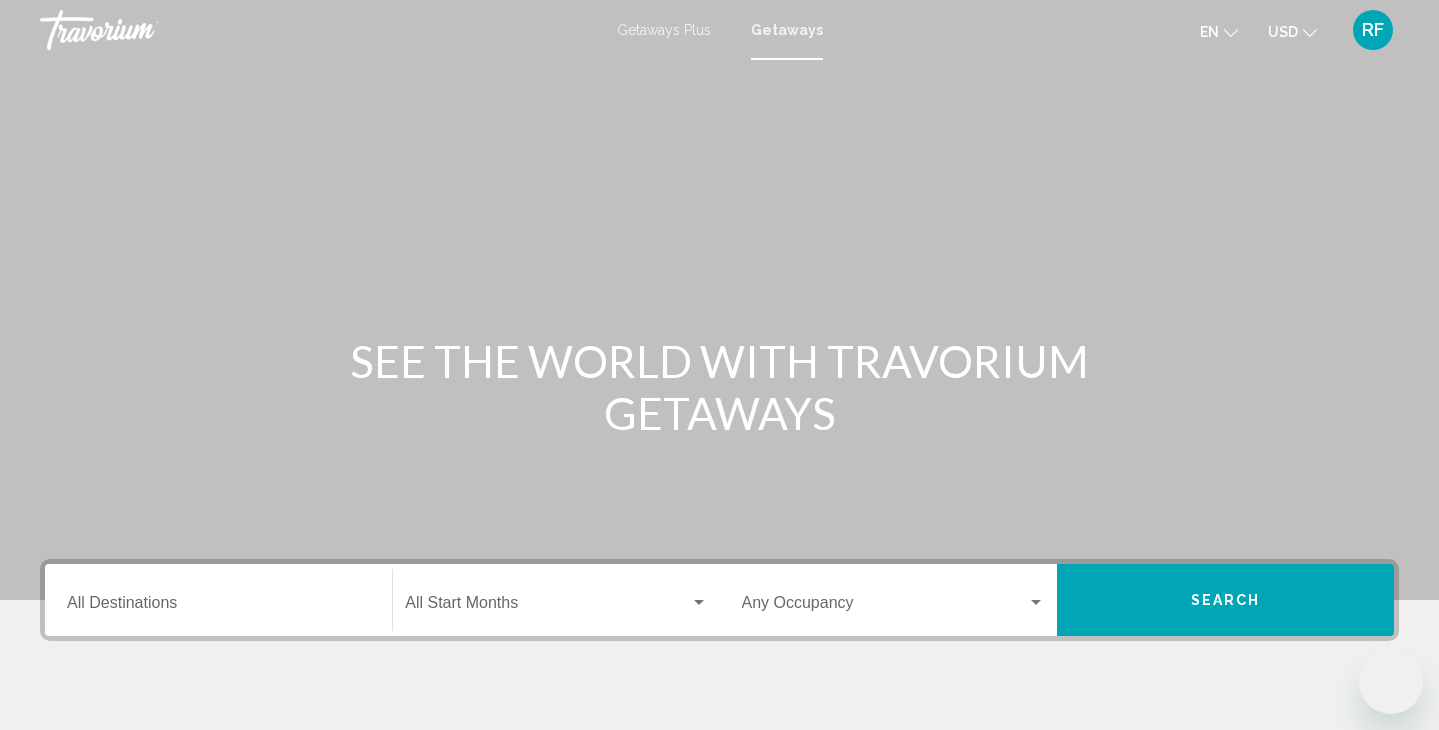 scroll, scrollTop: 0, scrollLeft: 0, axis: both 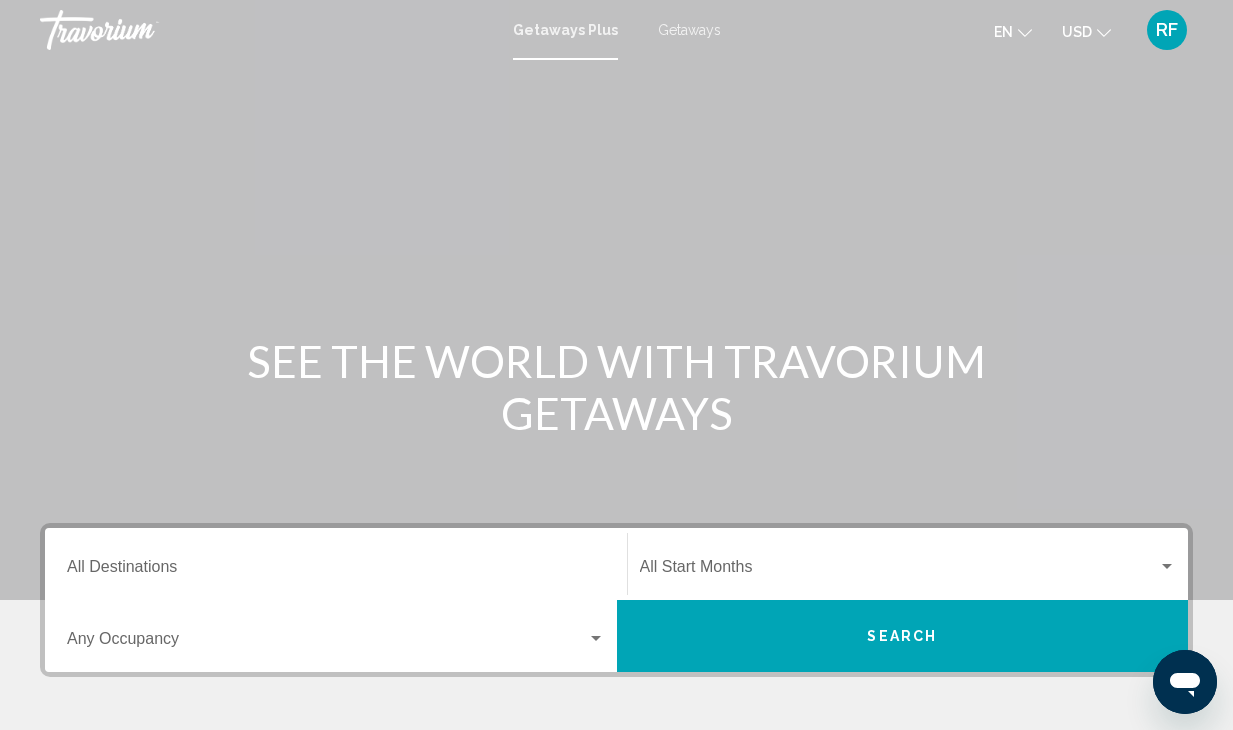 click at bounding box center (596, 638) 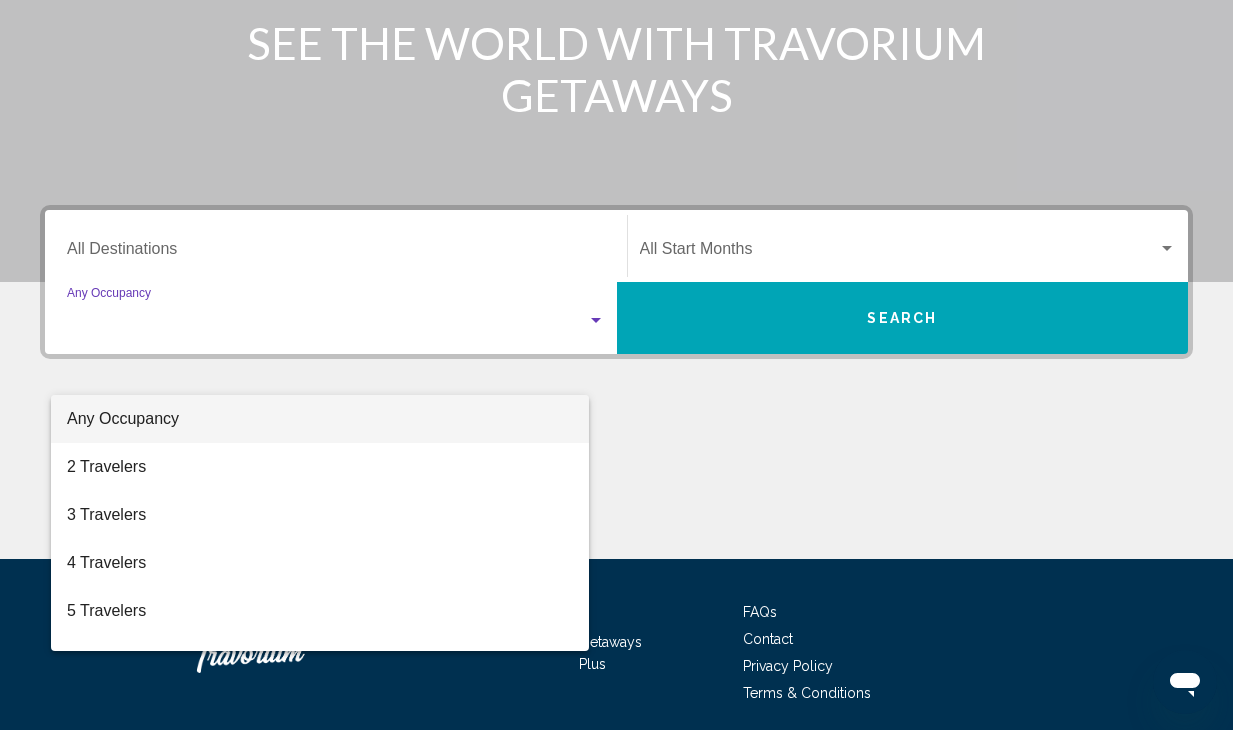 scroll, scrollTop: 392, scrollLeft: 0, axis: vertical 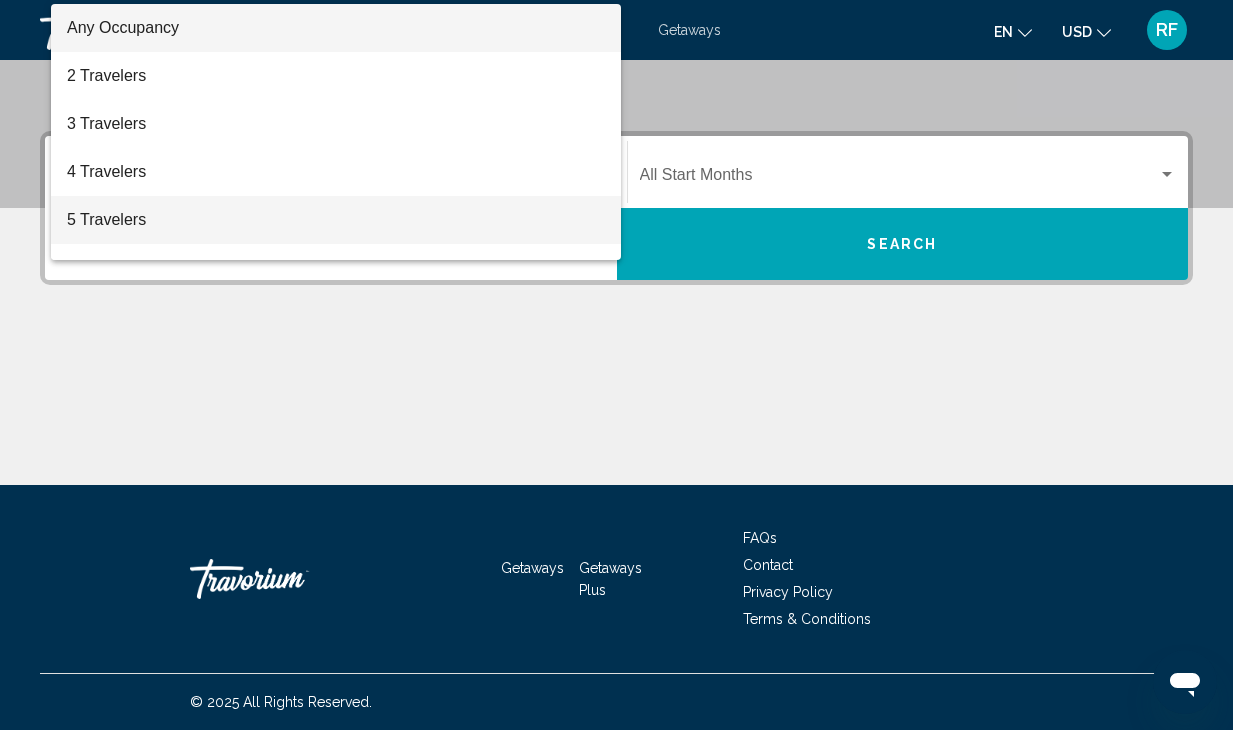 click on "5 Travelers" at bounding box center [336, 220] 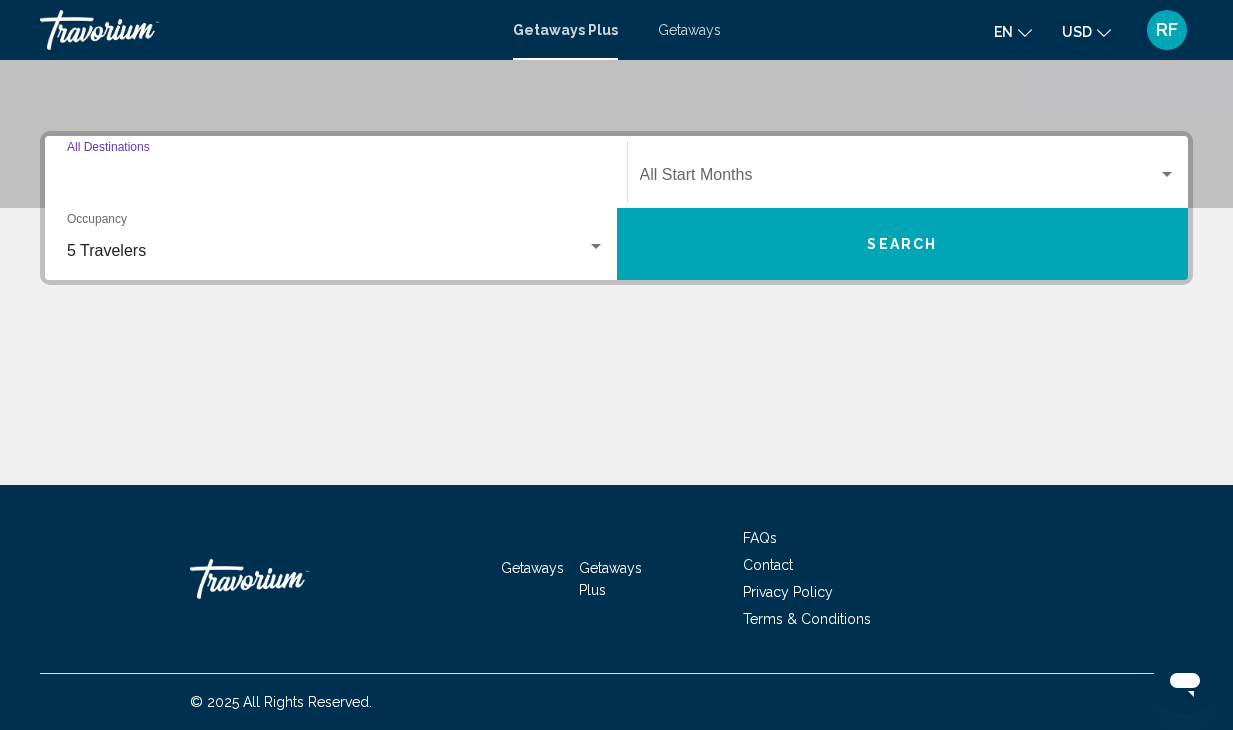 click on "Destination All Destinations" at bounding box center [336, 179] 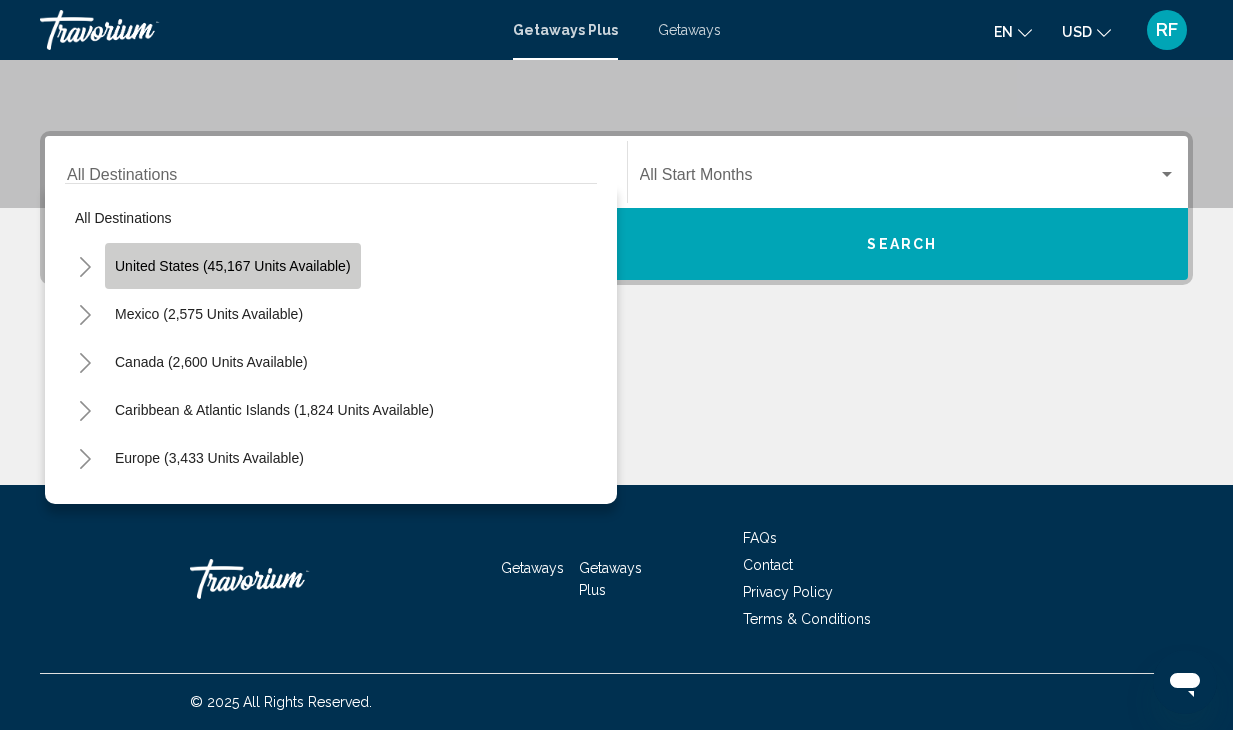 click on "United States (45,167 units available)" at bounding box center (209, 314) 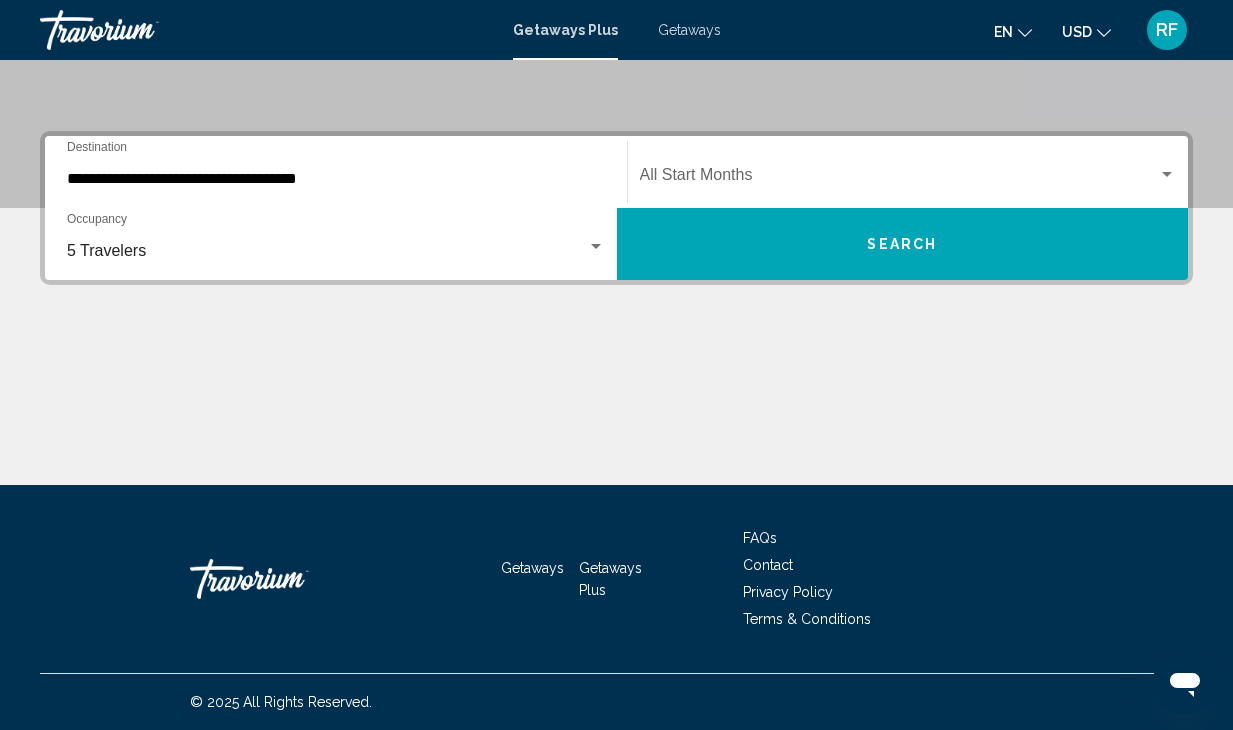 click on "**********" at bounding box center (336, 172) 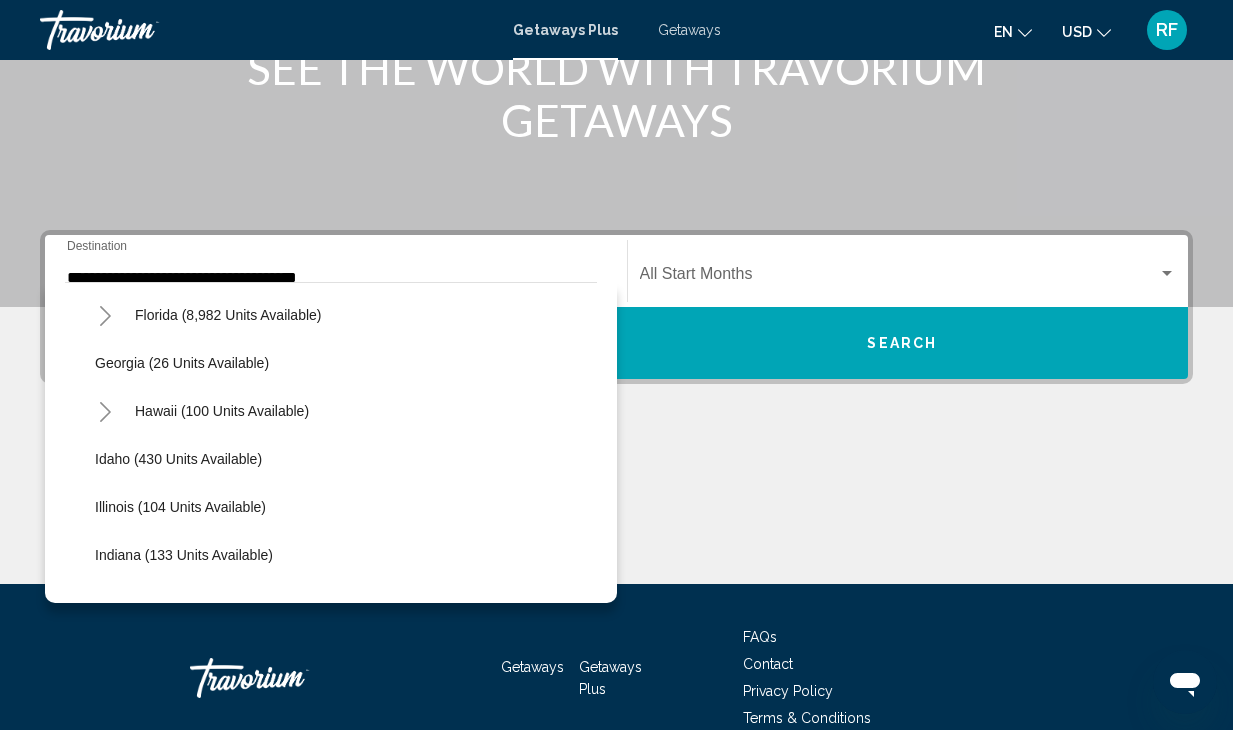 scroll, scrollTop: 289, scrollLeft: 0, axis: vertical 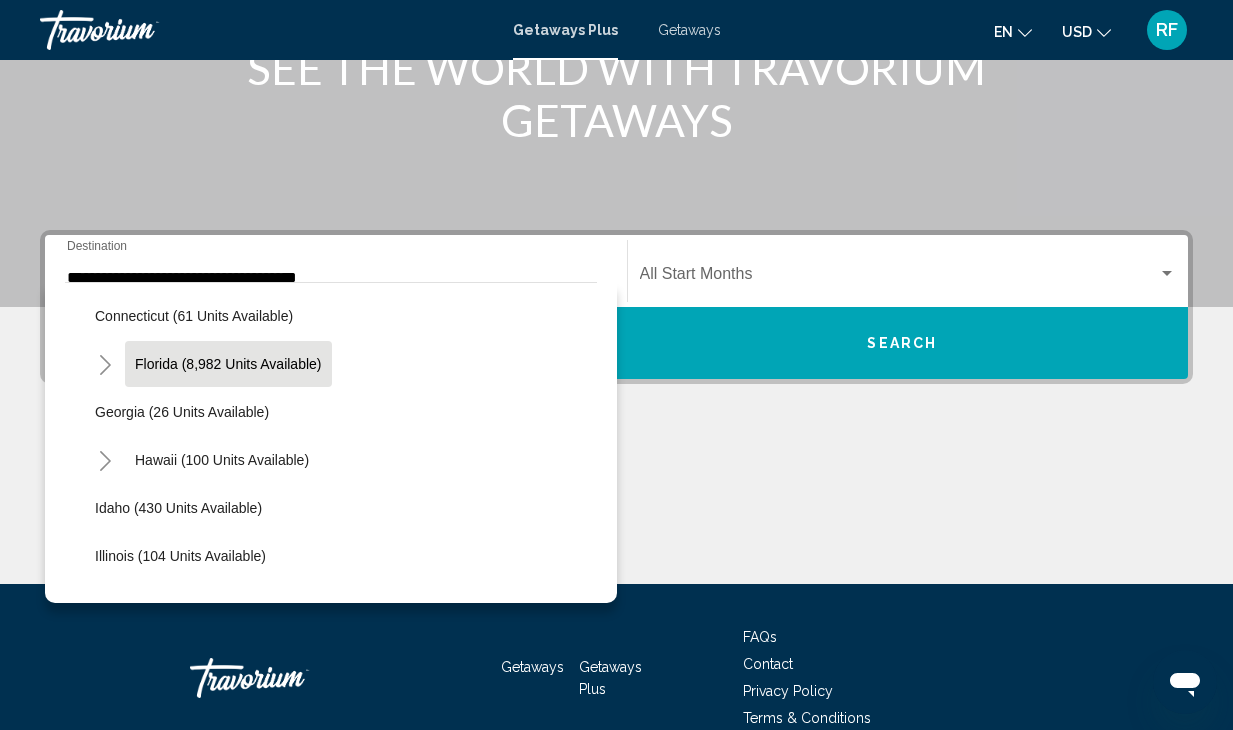click on "Florida (8,982 units available)" 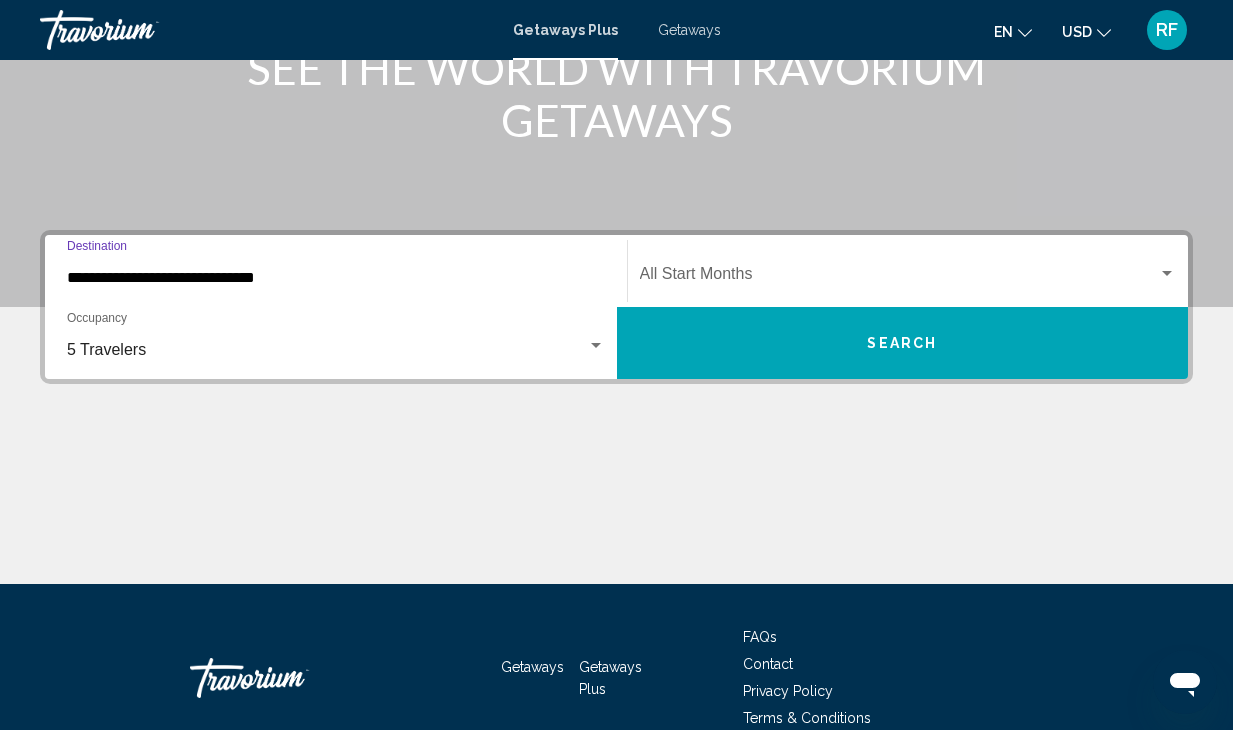 scroll, scrollTop: 392, scrollLeft: 0, axis: vertical 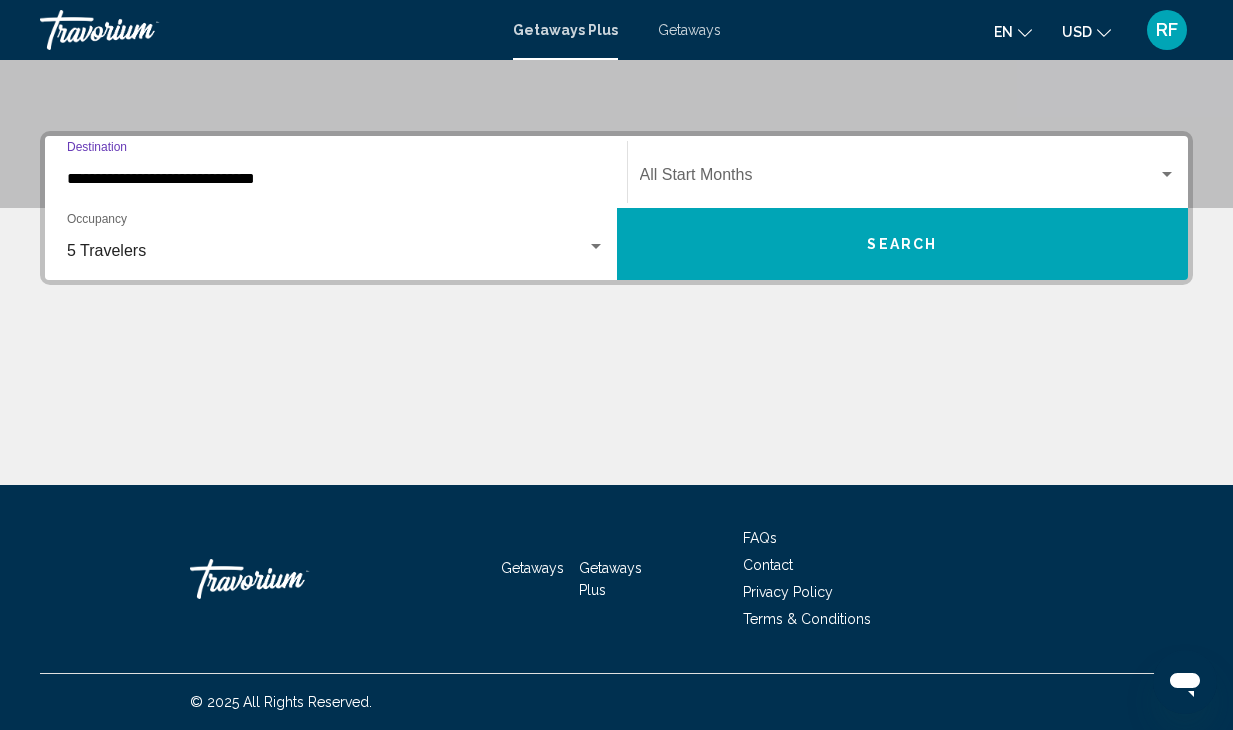 click at bounding box center [1167, 175] 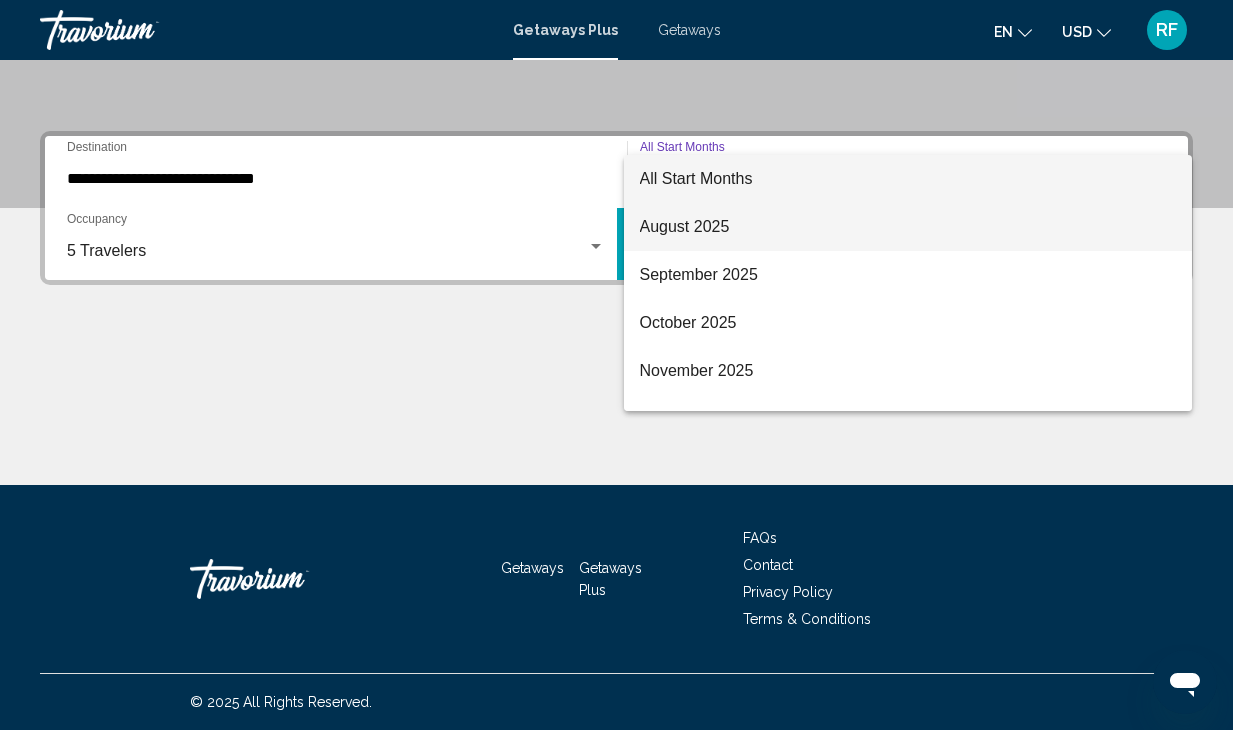 click on "August 2025" at bounding box center (908, 227) 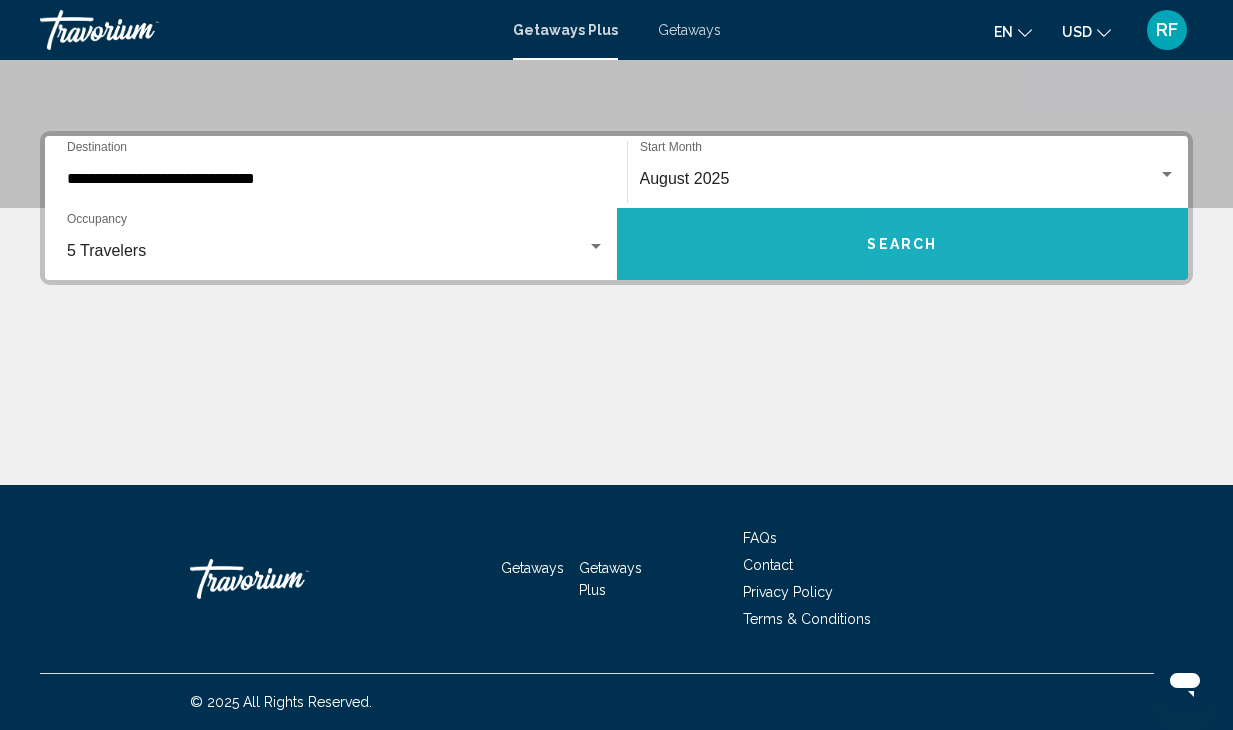 click on "Search" at bounding box center [903, 244] 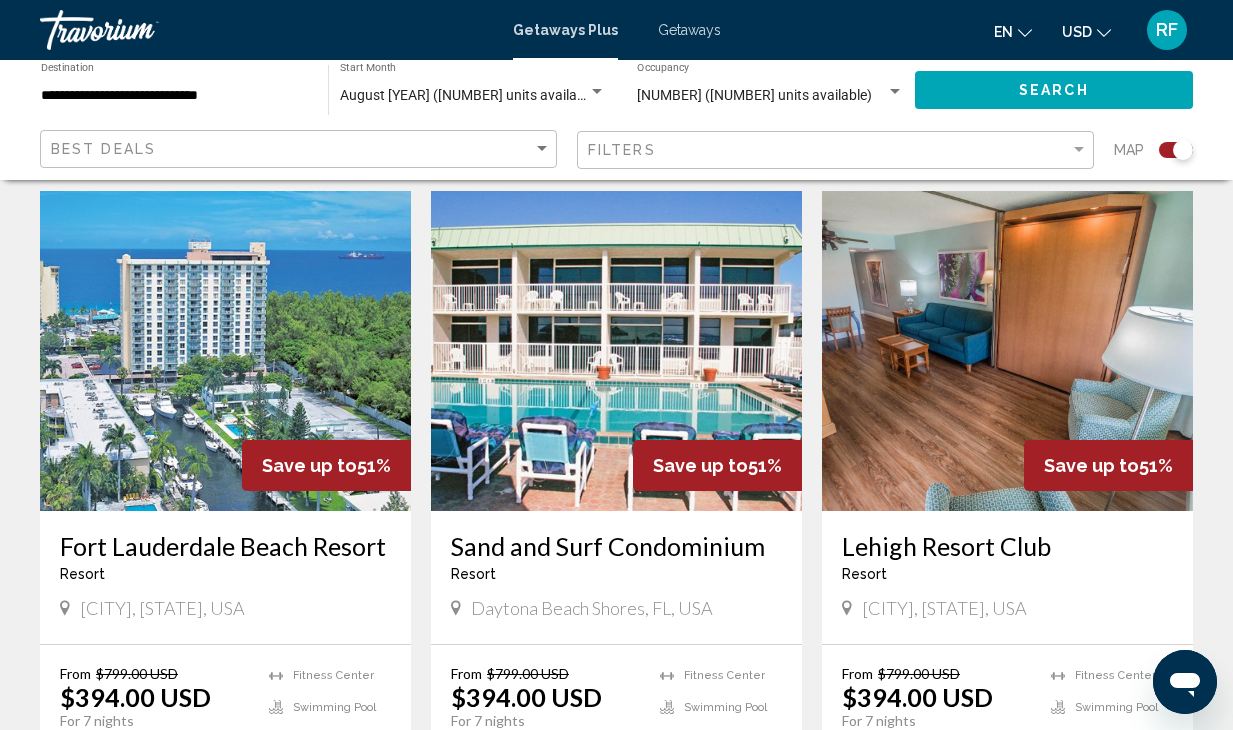 scroll, scrollTop: 2158, scrollLeft: 0, axis: vertical 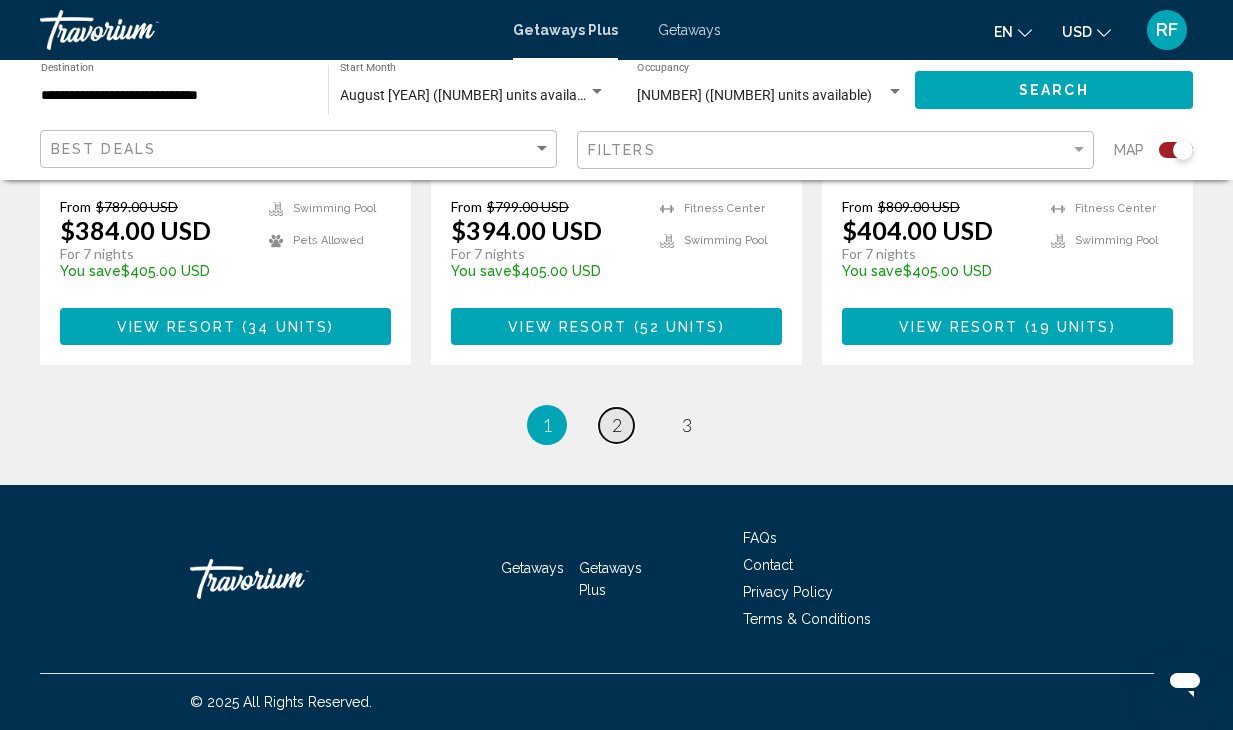 click on "2" at bounding box center (617, 425) 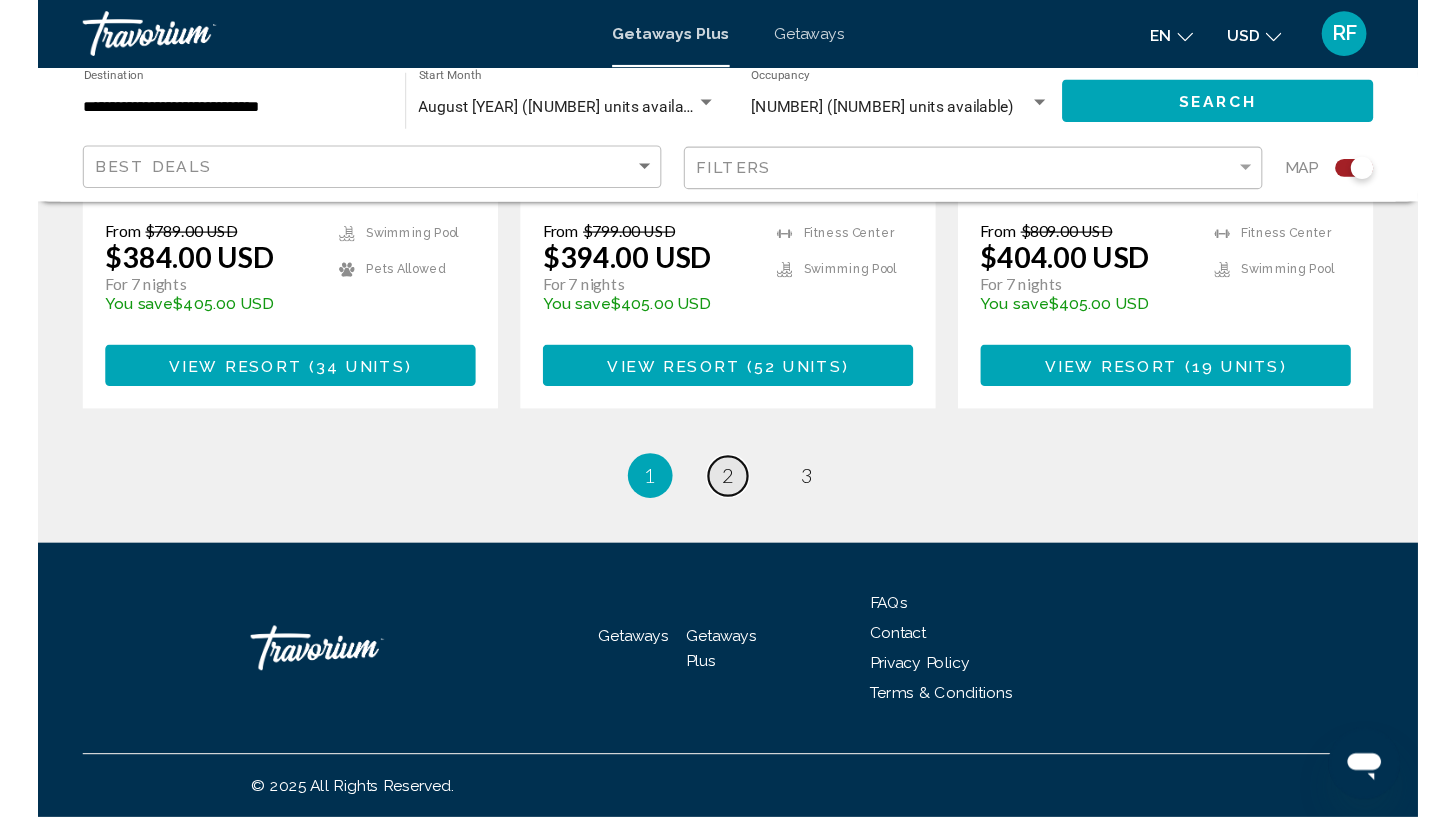scroll, scrollTop: 0, scrollLeft: 0, axis: both 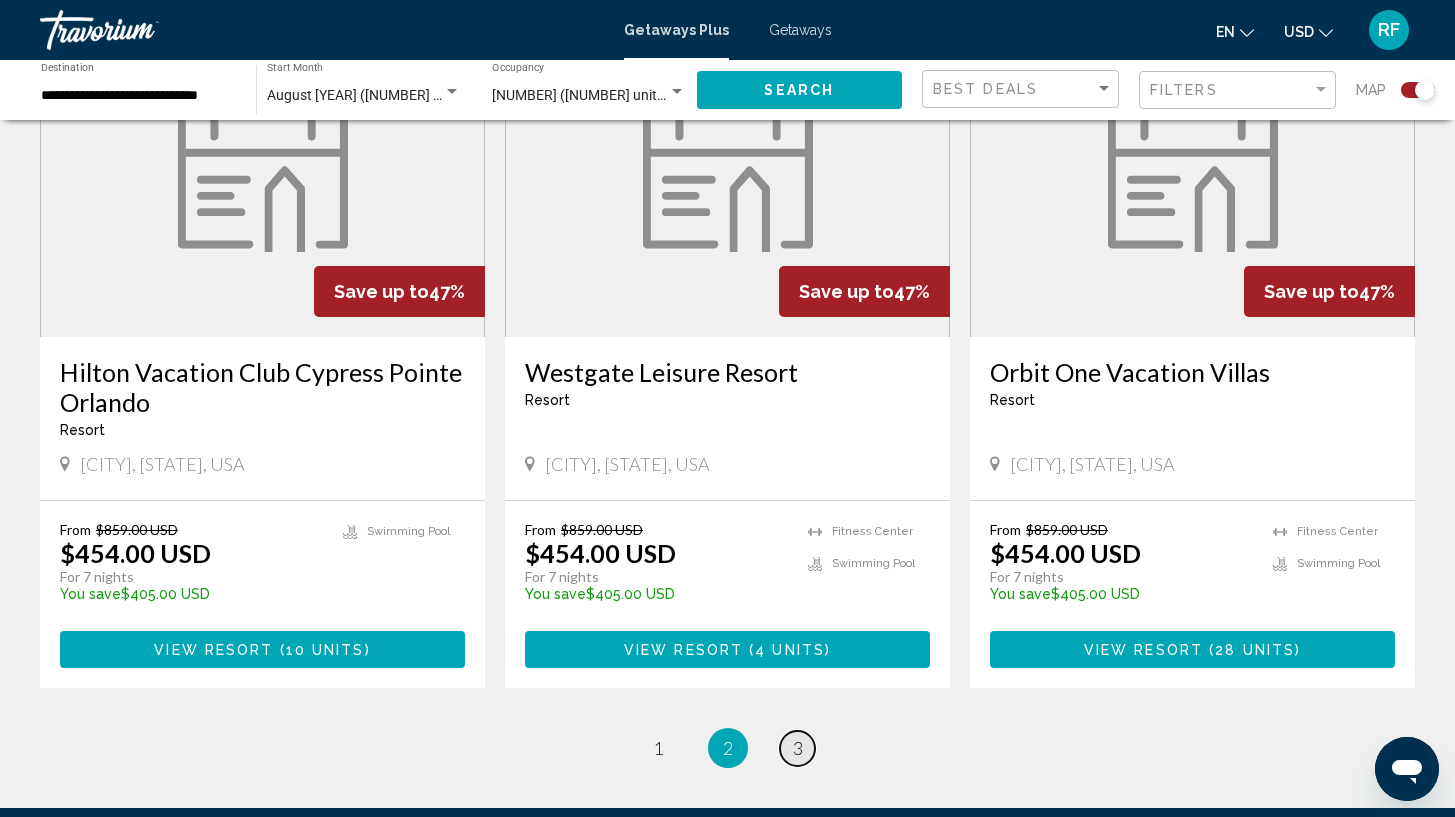click on "3" at bounding box center (798, 748) 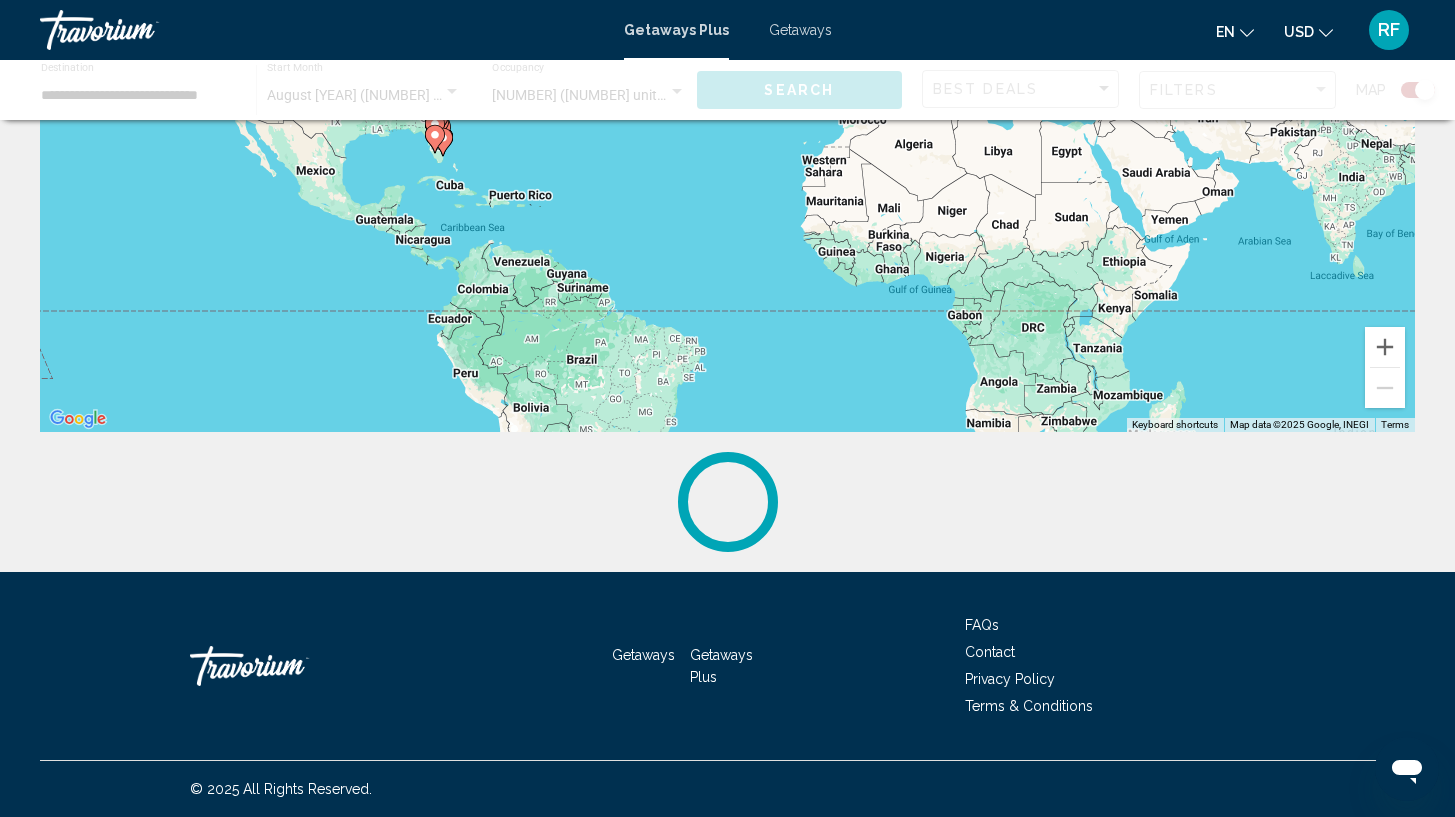scroll, scrollTop: 0, scrollLeft: 0, axis: both 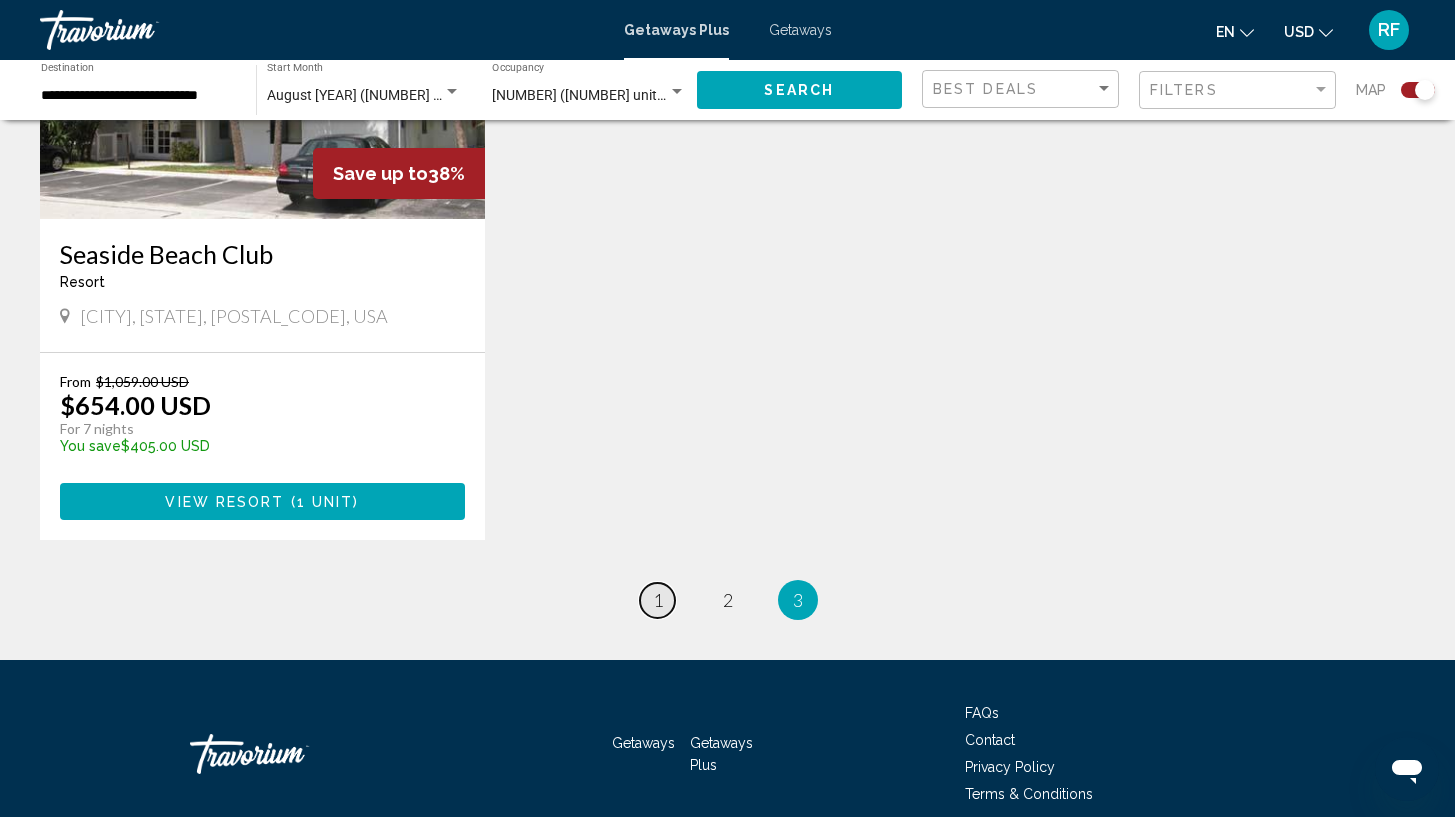 click on "1" at bounding box center (658, 600) 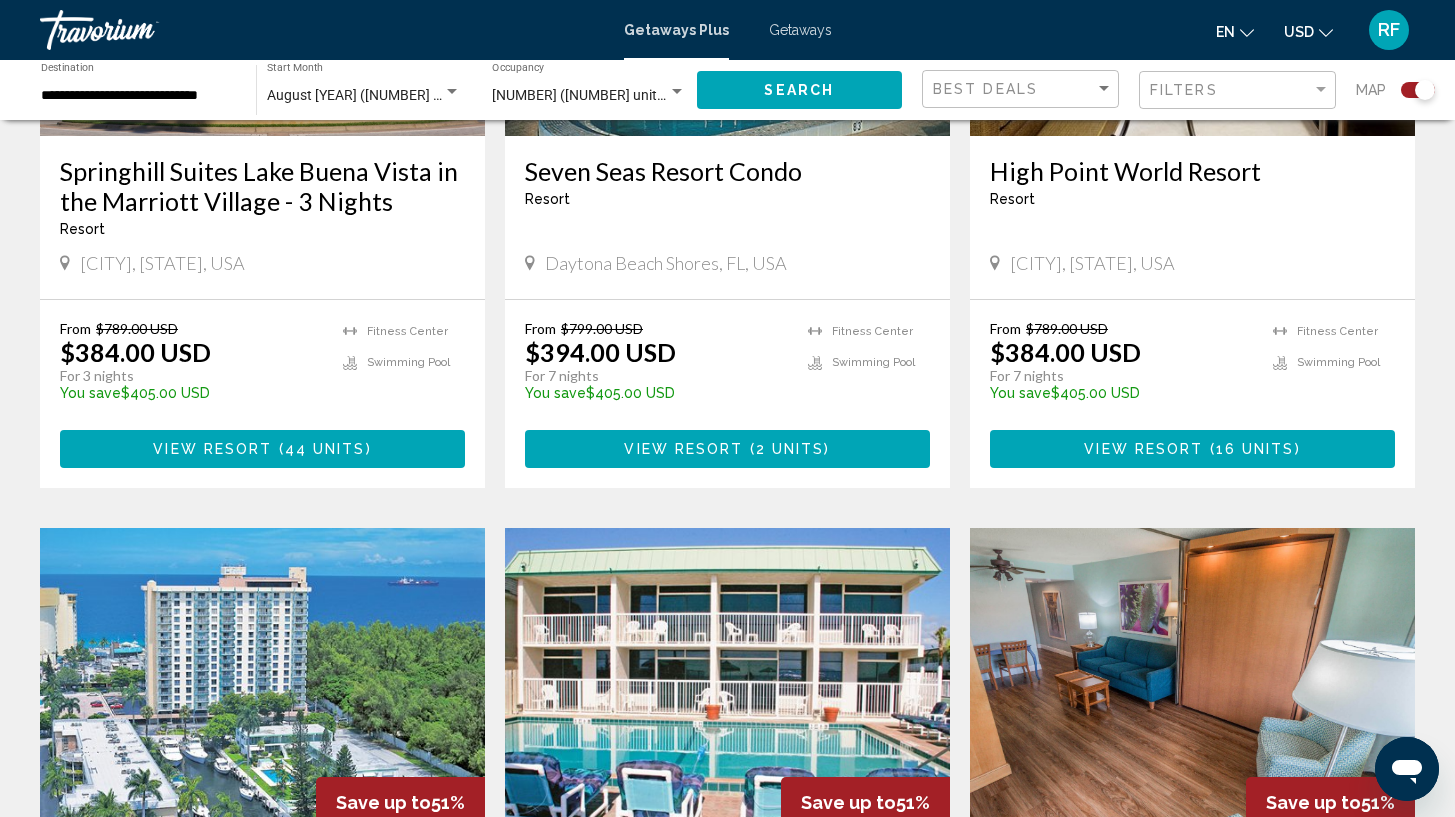 scroll, scrollTop: 1827, scrollLeft: 0, axis: vertical 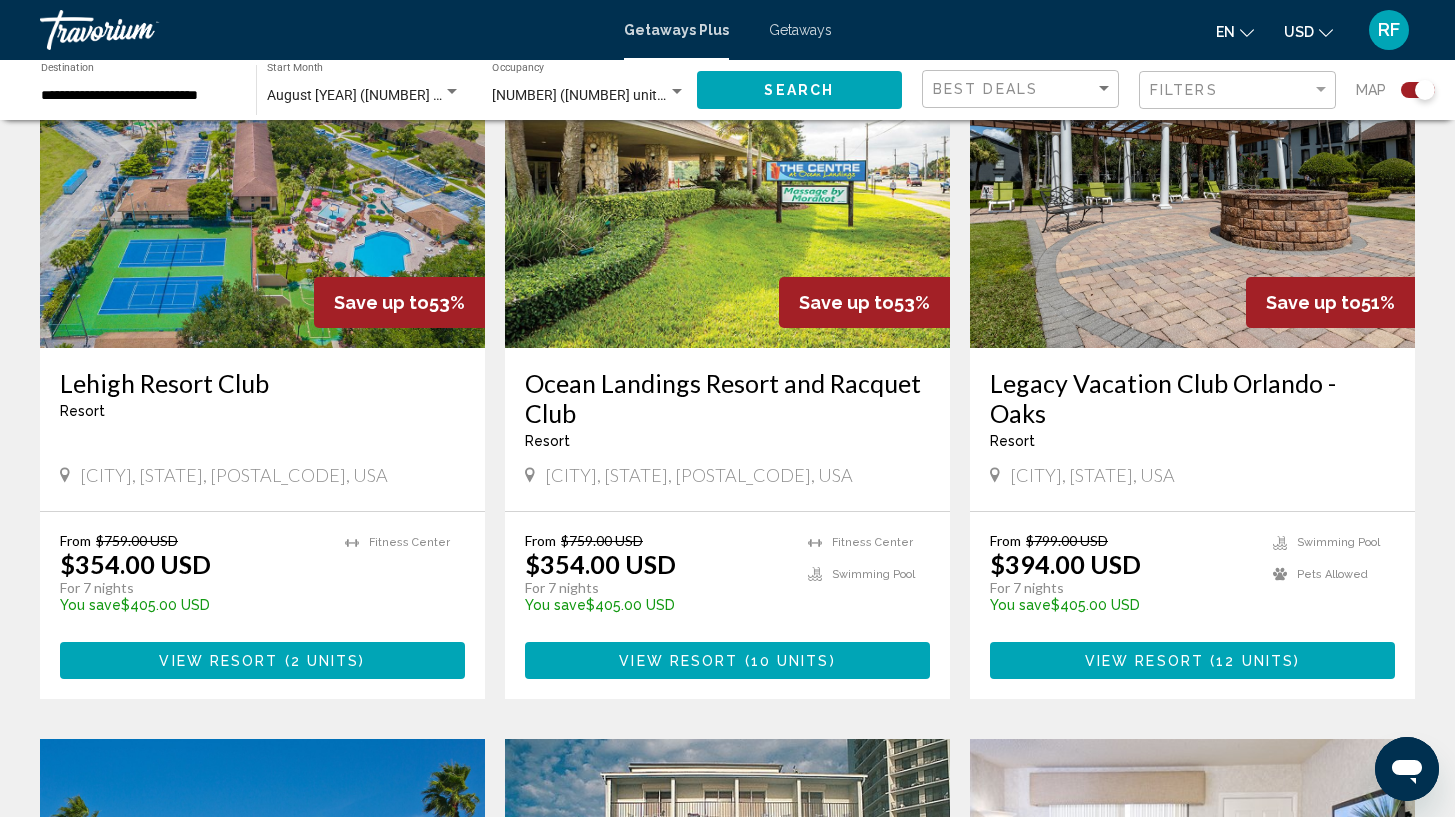 click on "Ocean Landings Resort and Racquet Club" at bounding box center (727, 398) 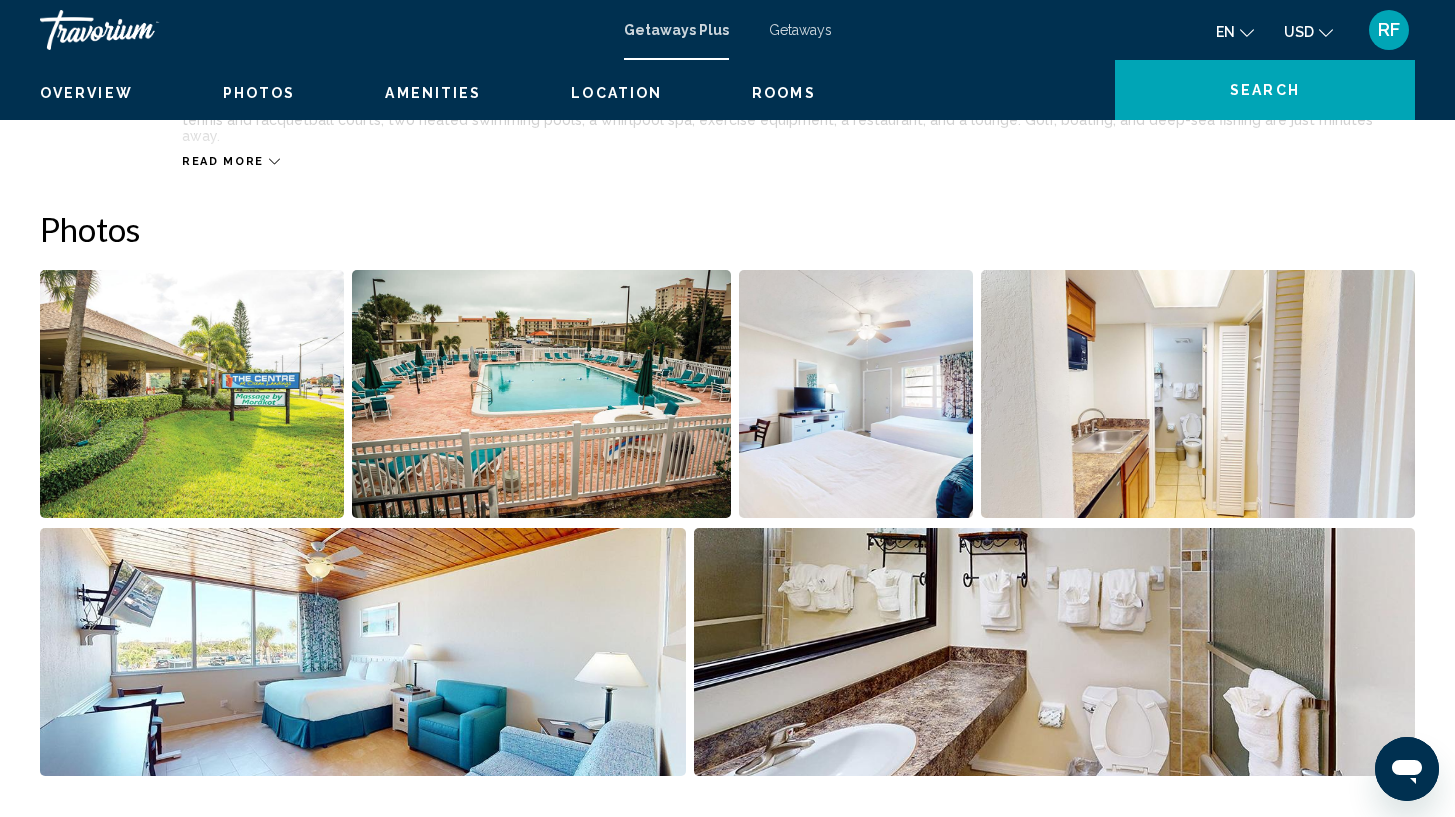 scroll, scrollTop: 0, scrollLeft: 0, axis: both 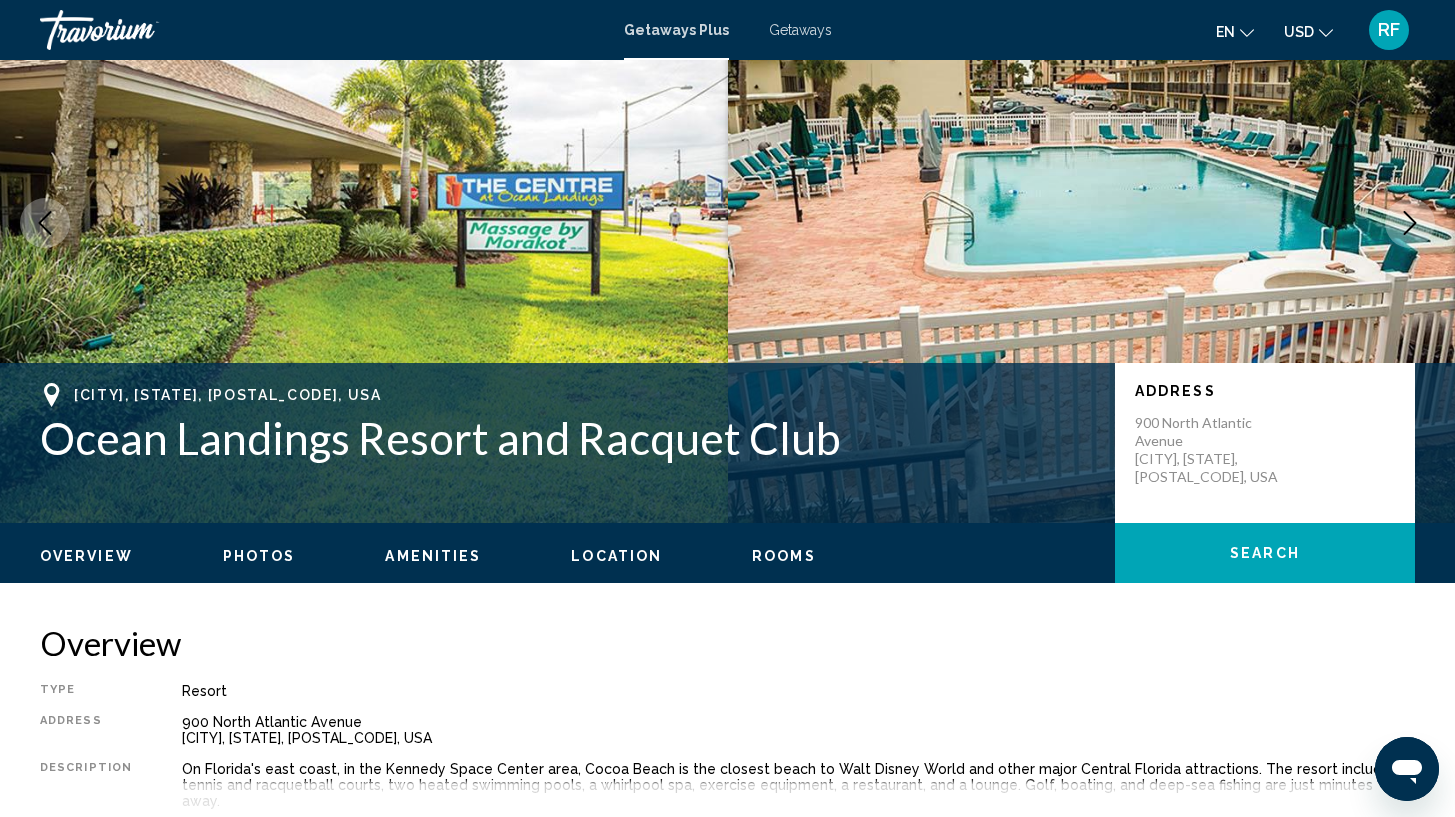 click on "Rooms" at bounding box center (784, 556) 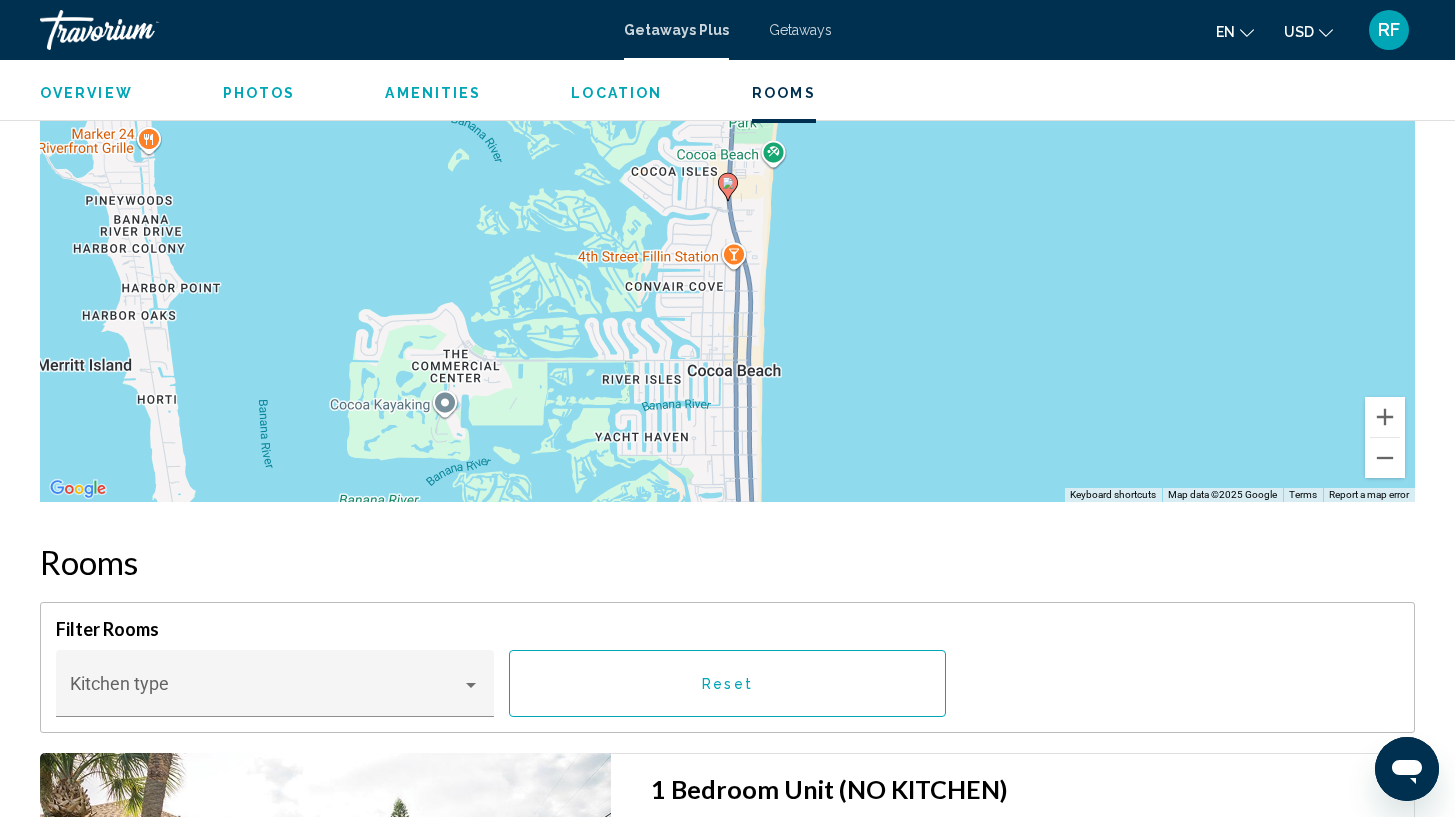 scroll, scrollTop: 3080, scrollLeft: 0, axis: vertical 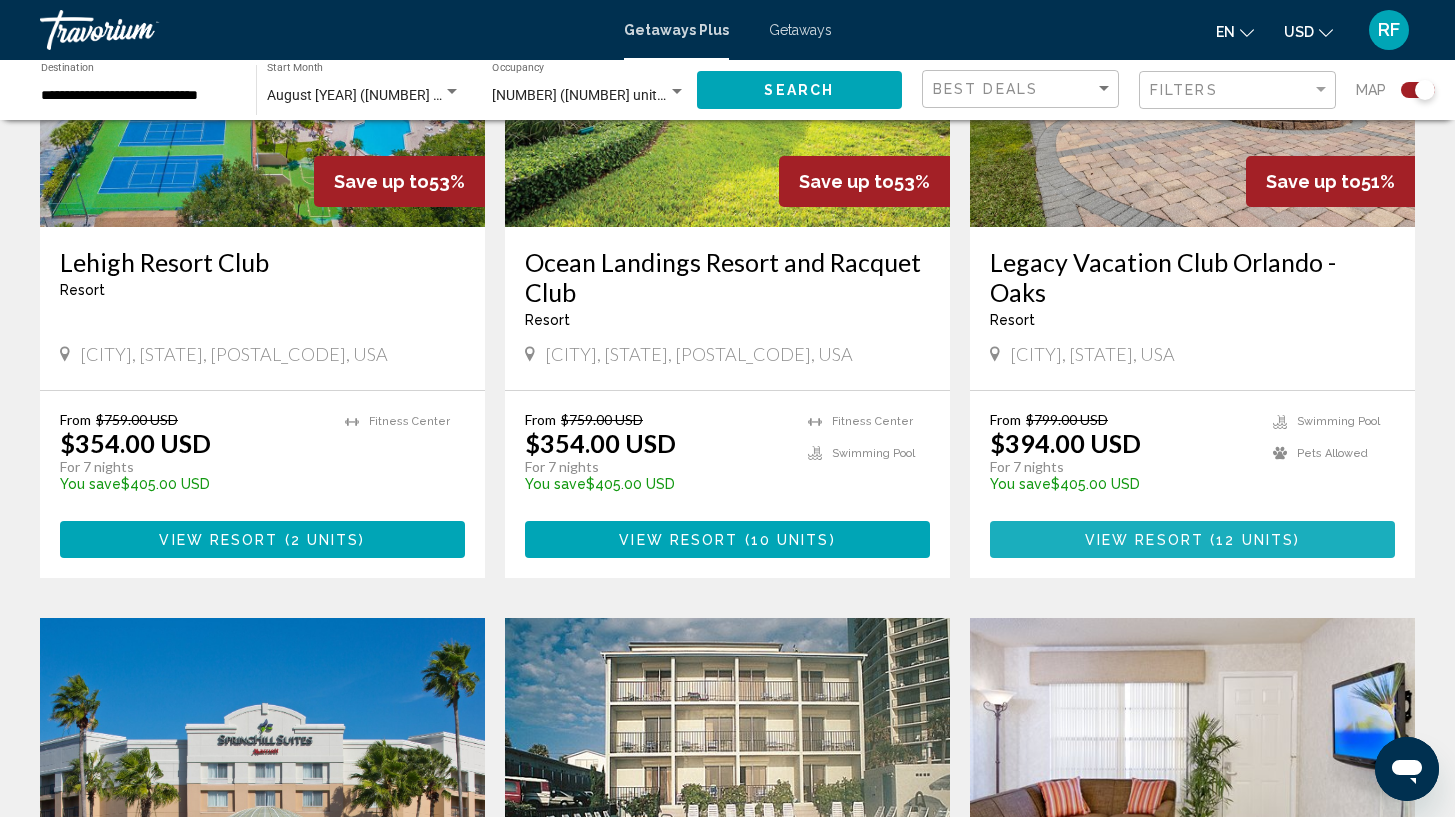 click on "12 units" at bounding box center [1255, 540] 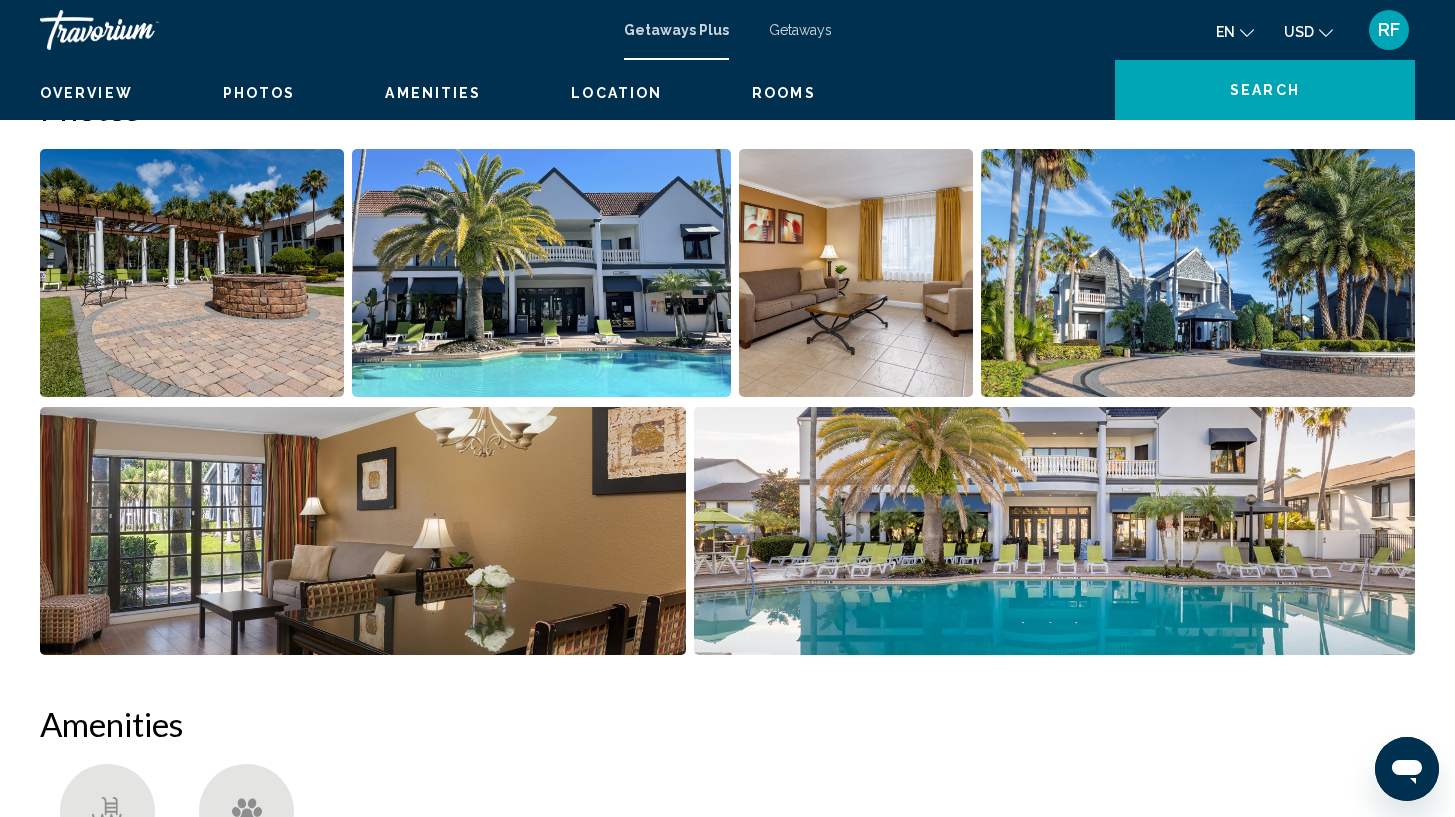 scroll, scrollTop: 0, scrollLeft: 0, axis: both 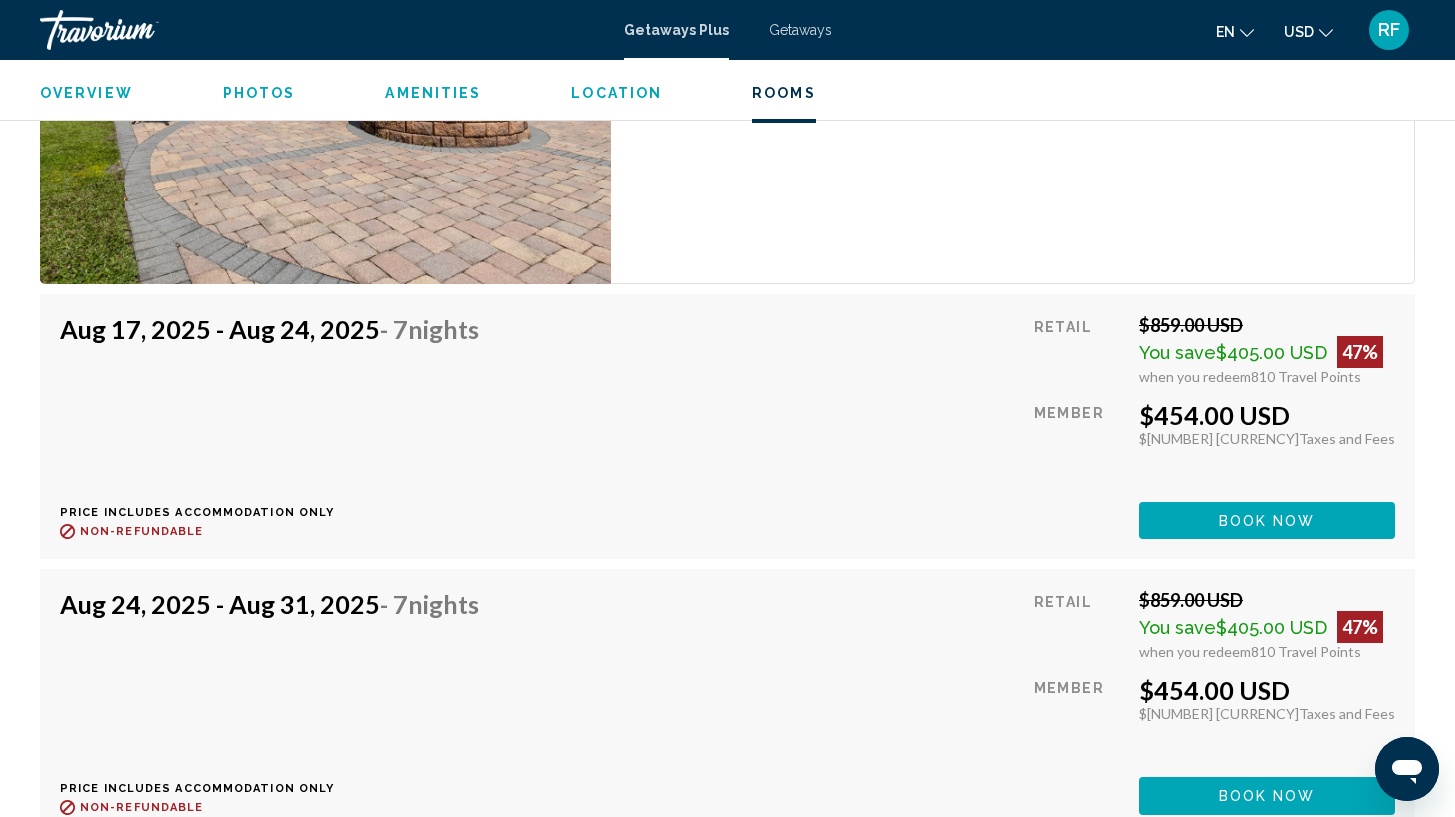 click on "Retail  $[NUMBER] [CURRENCY]  You save  $[NUMBER] [CURRENCY]   [PERCENT]%  when you redeem  [NUMBER]  Travel Points  Member  $[NUMBER] [CURRENCY]   $[NUMBER] [CURRENCY]  Taxes and Fees You earn  [NUMBER]  Travel Points  Book now This room is no longer available." at bounding box center (1214, 426) 